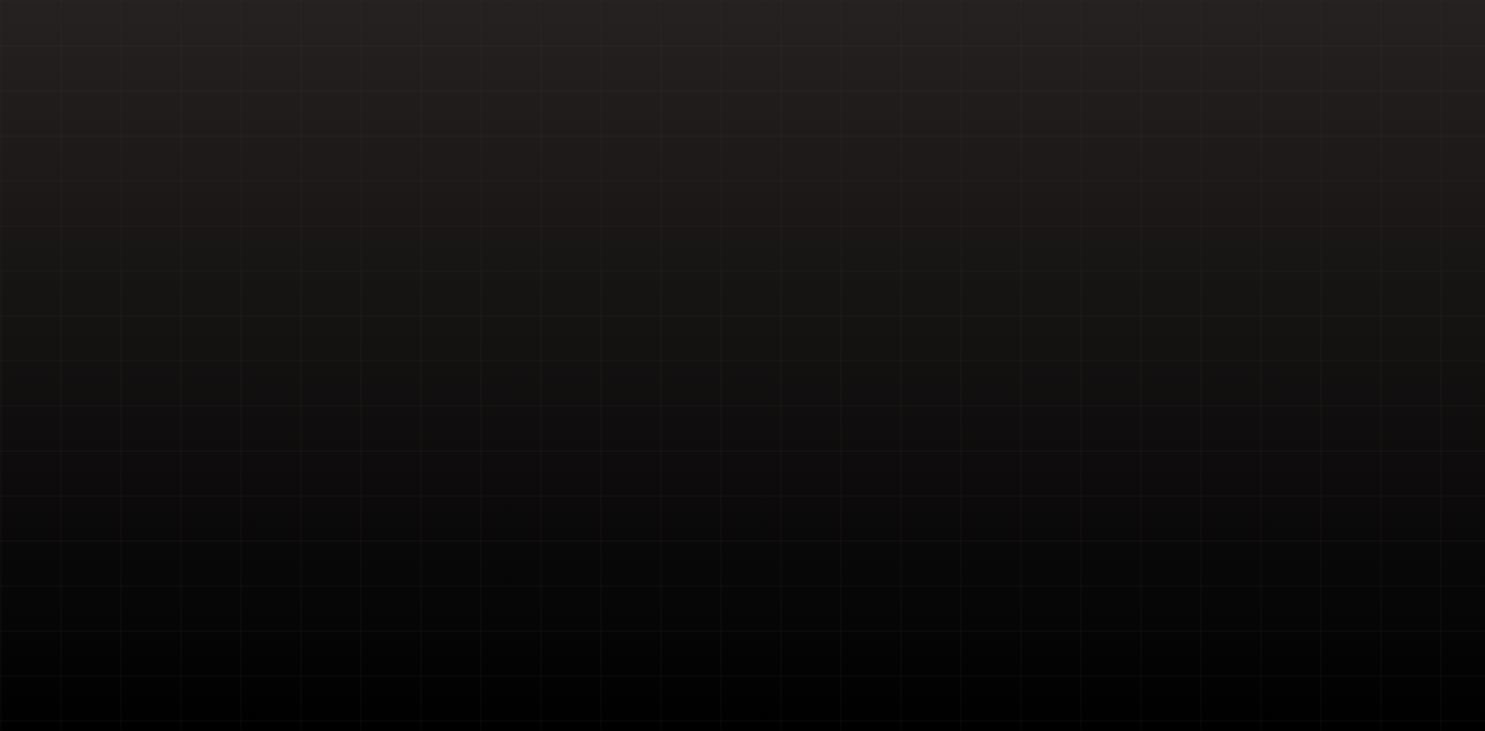 scroll, scrollTop: 0, scrollLeft: 0, axis: both 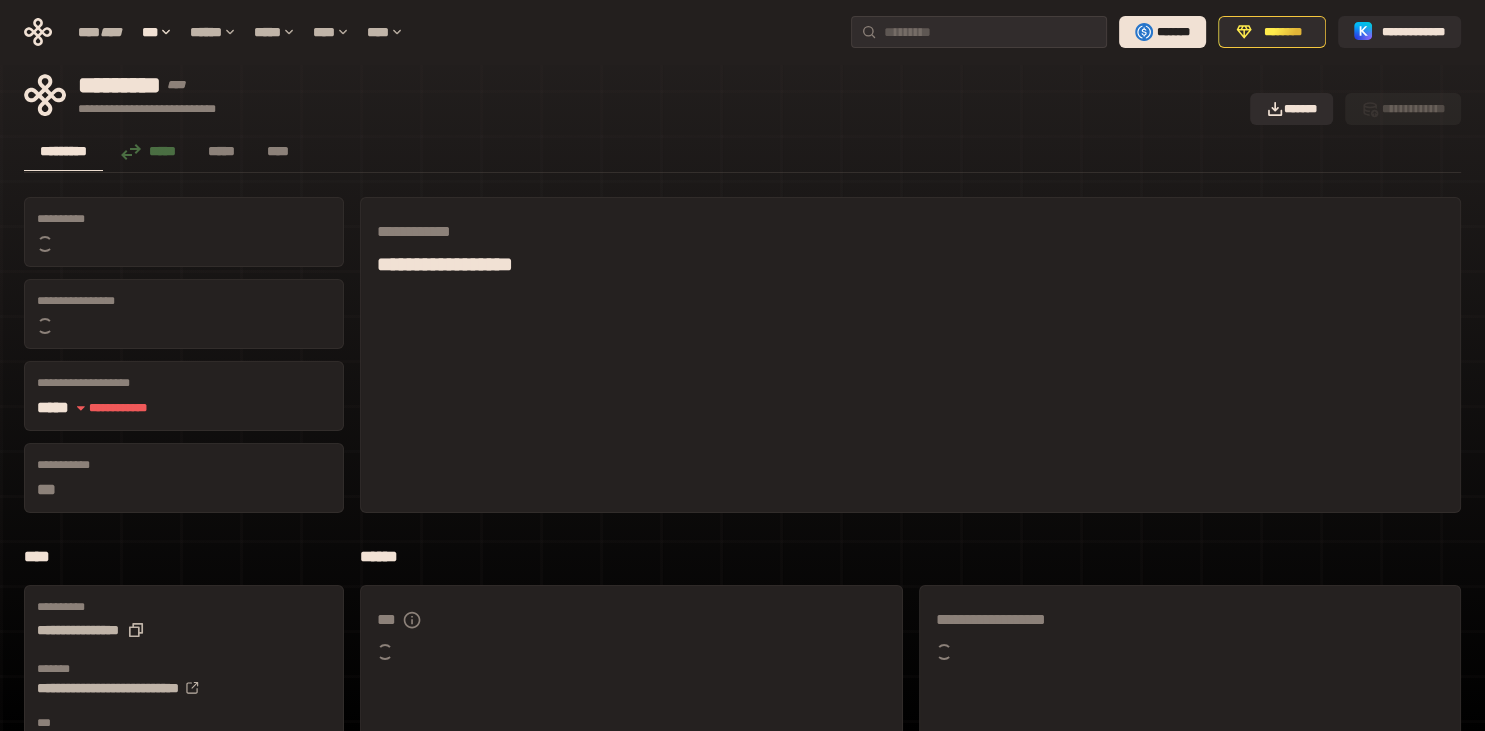 click on "[FIRST] [LAST] [STREET] [CITY] [STATE] [ZIP] [COUNTRY] [PHONE] [EMAIL] [SSN] [CREDIT_CARD] [DOB] [AGE] [ADDRESS] [POSTAL_CODE] [COORDINATES] [LICENSE_NUMBER] [PASSPORT_NUMBER] [HOME_ADDRESS] [PERSONAL_TIME]" at bounding box center [742, 660] 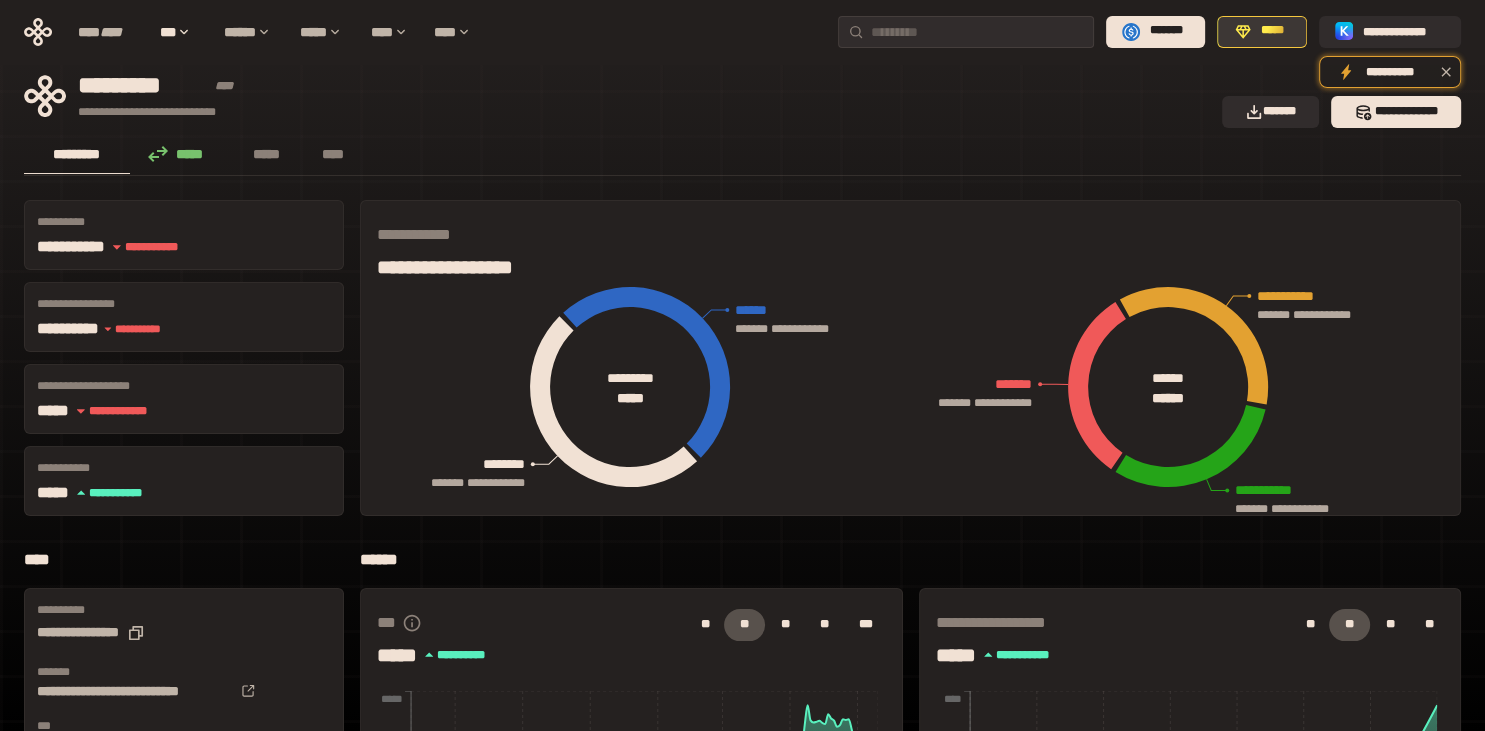 click on "*****" at bounding box center [1273, 31] 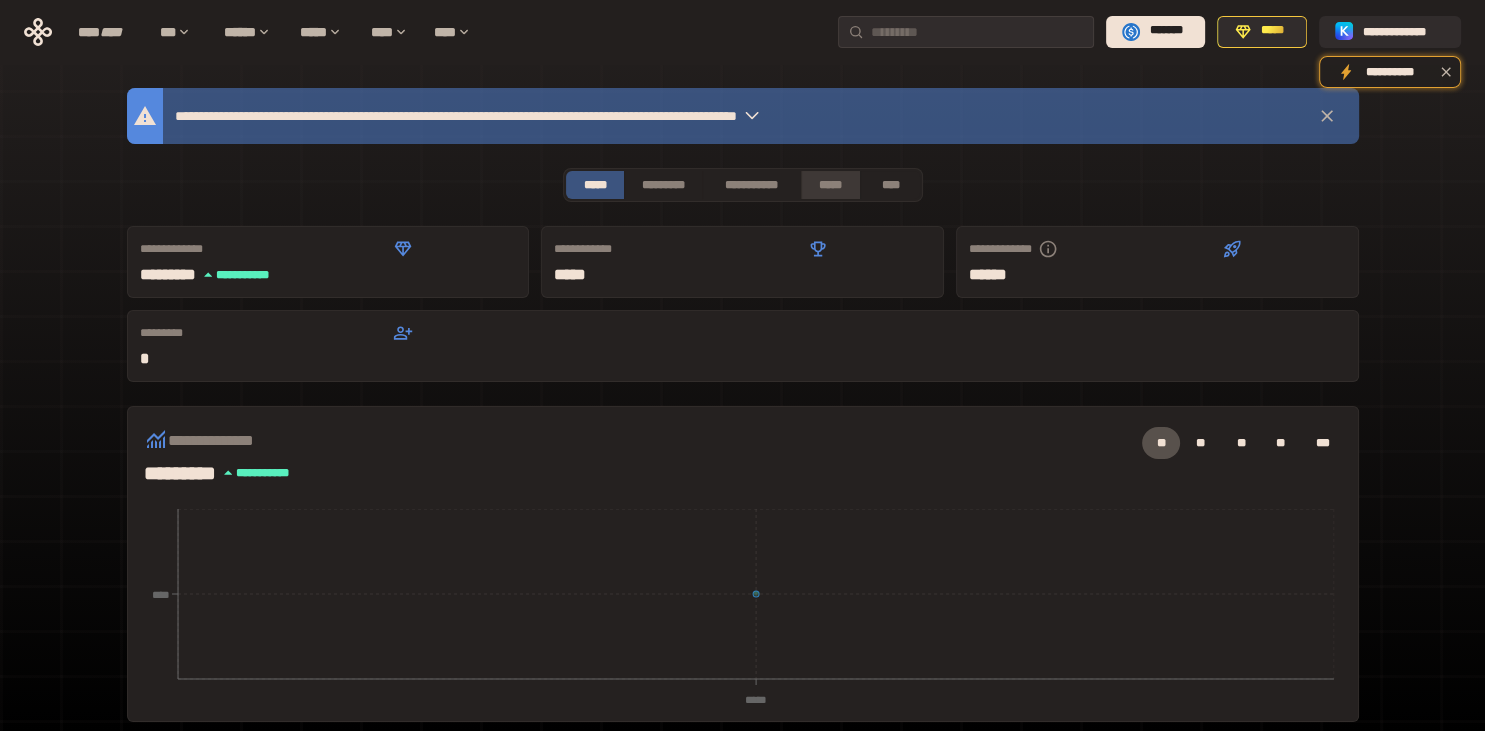 click on "*****" at bounding box center (831, 185) 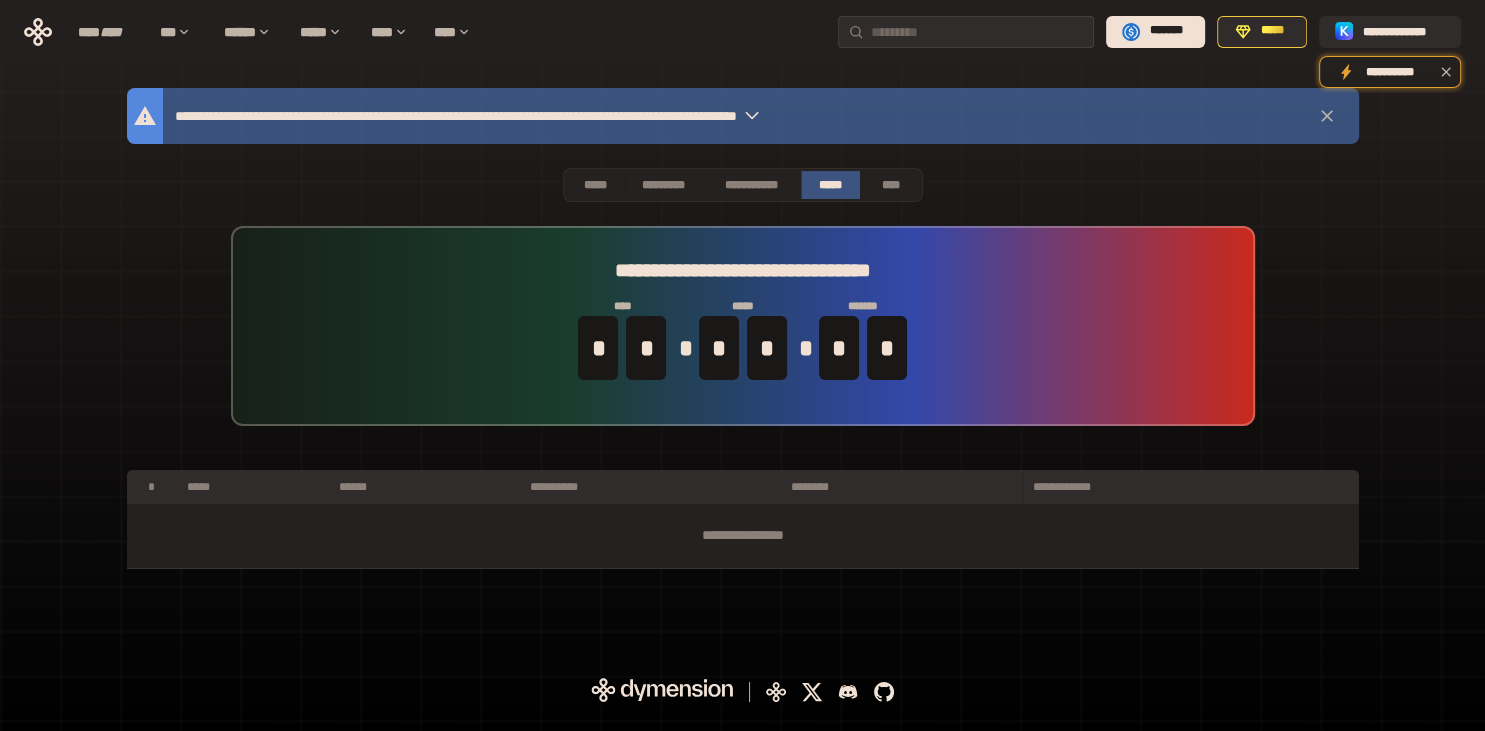 click 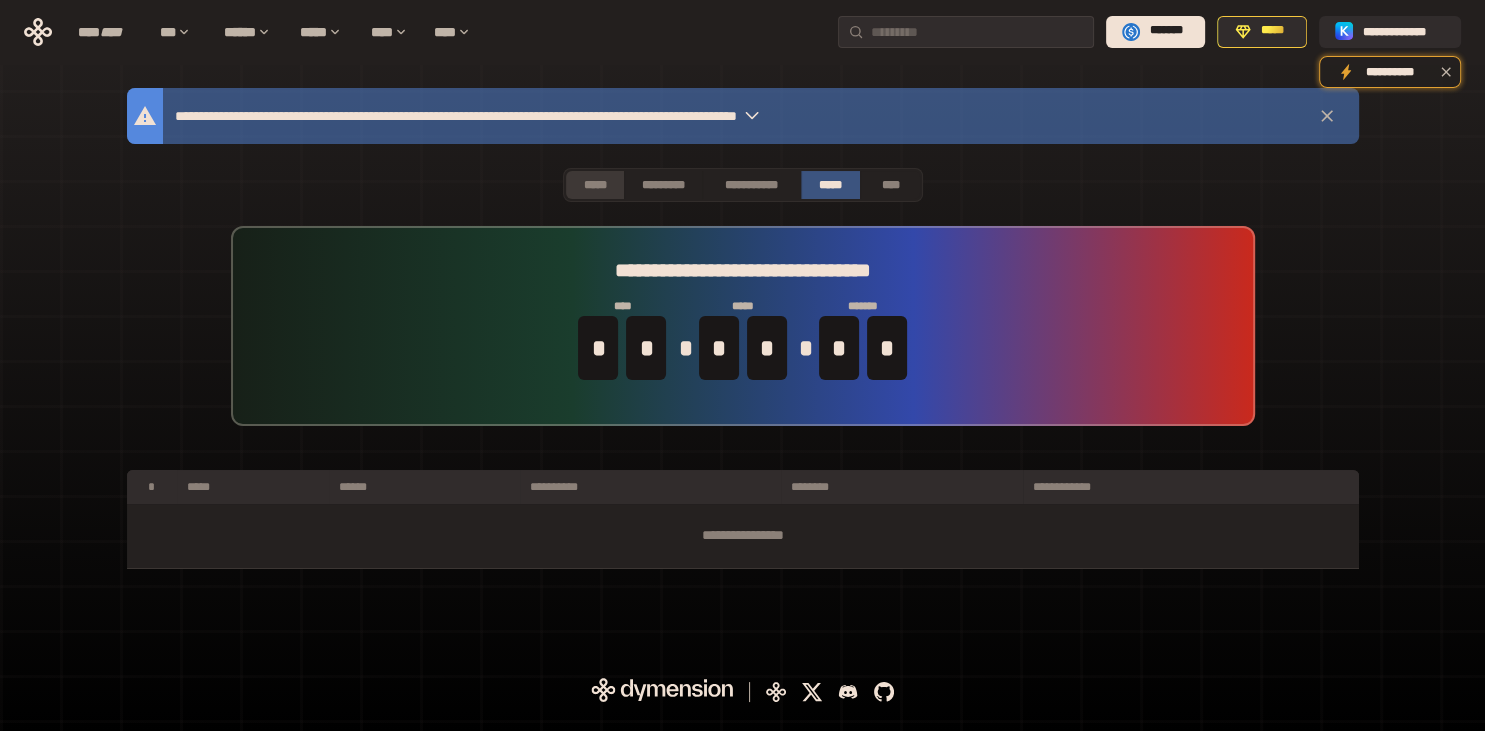 click on "*****" at bounding box center (595, 185) 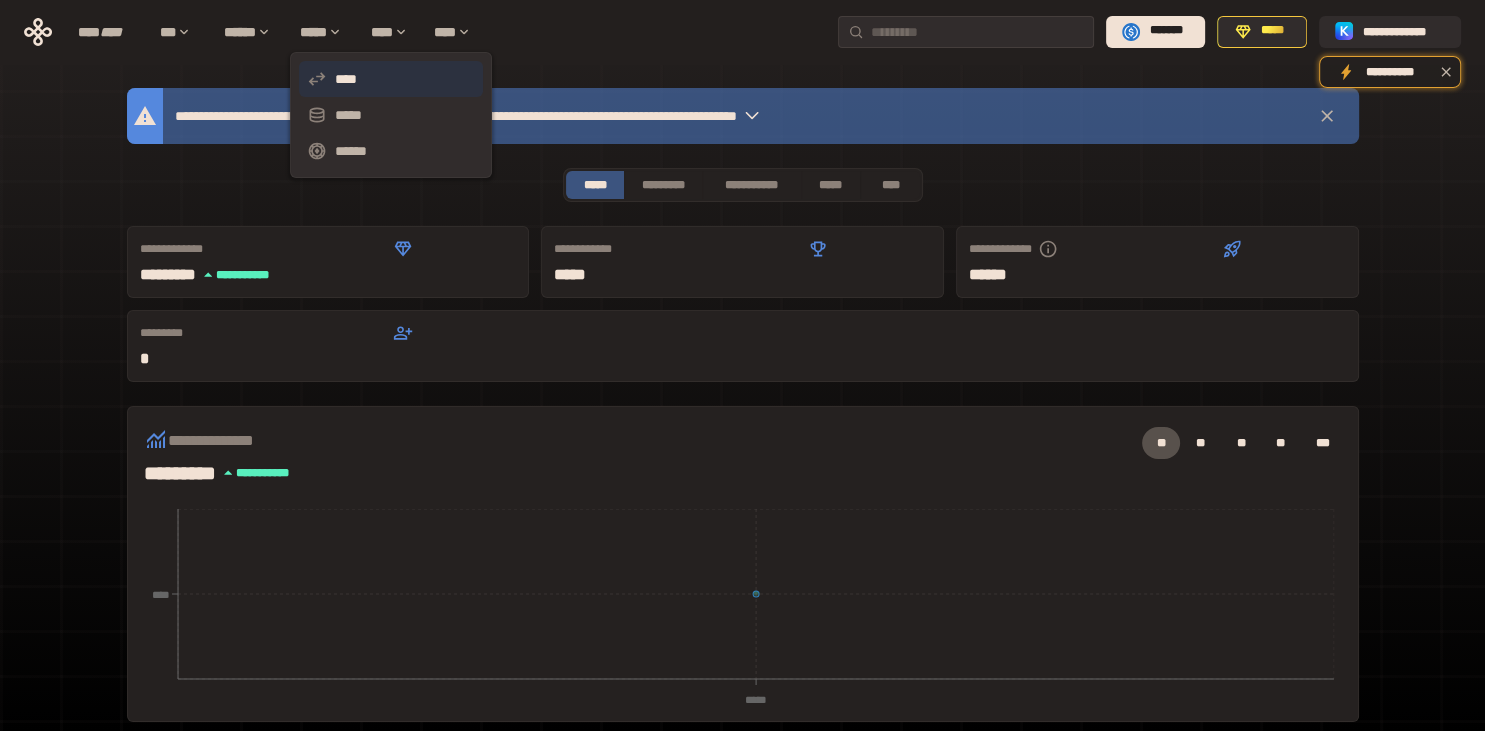 click on "****" at bounding box center (391, 79) 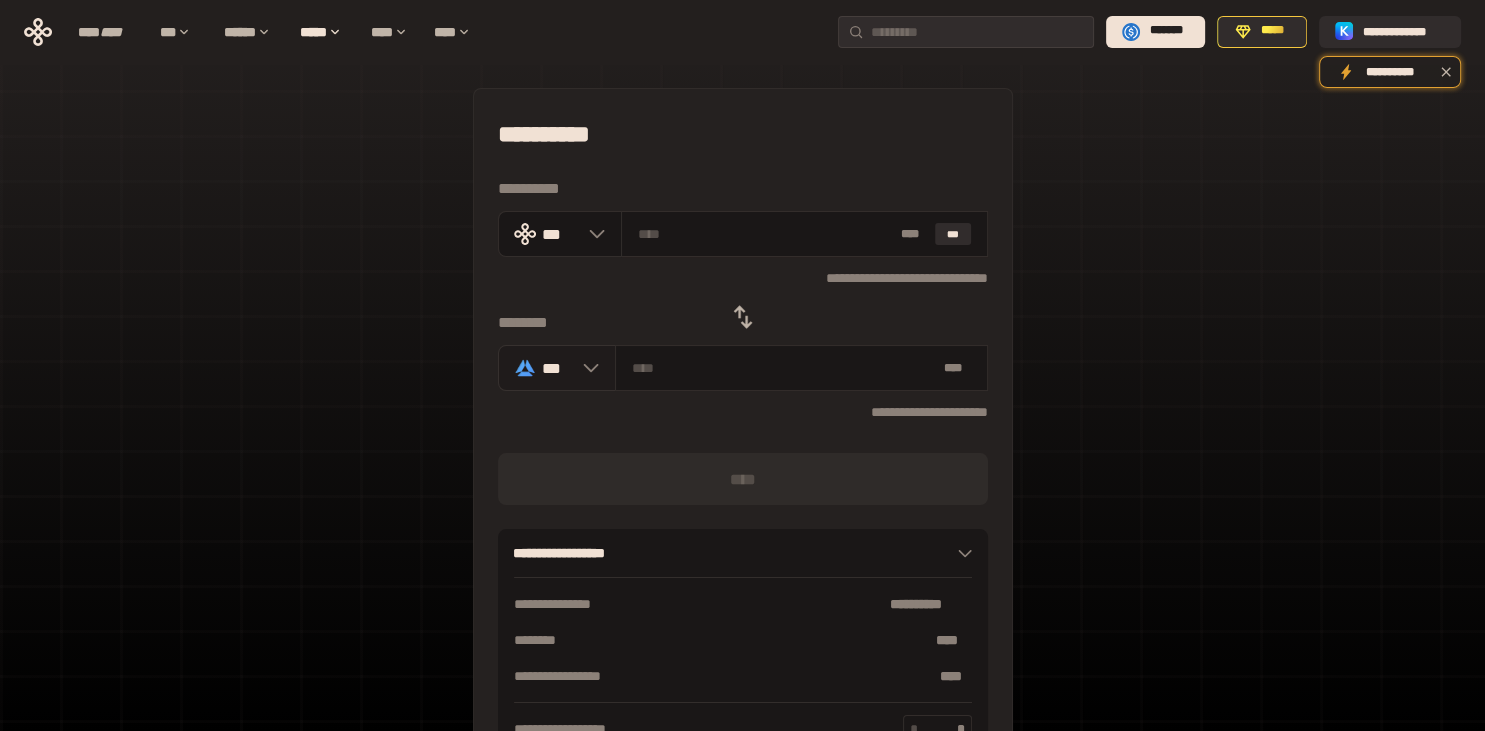 click on "***" at bounding box center [557, 368] 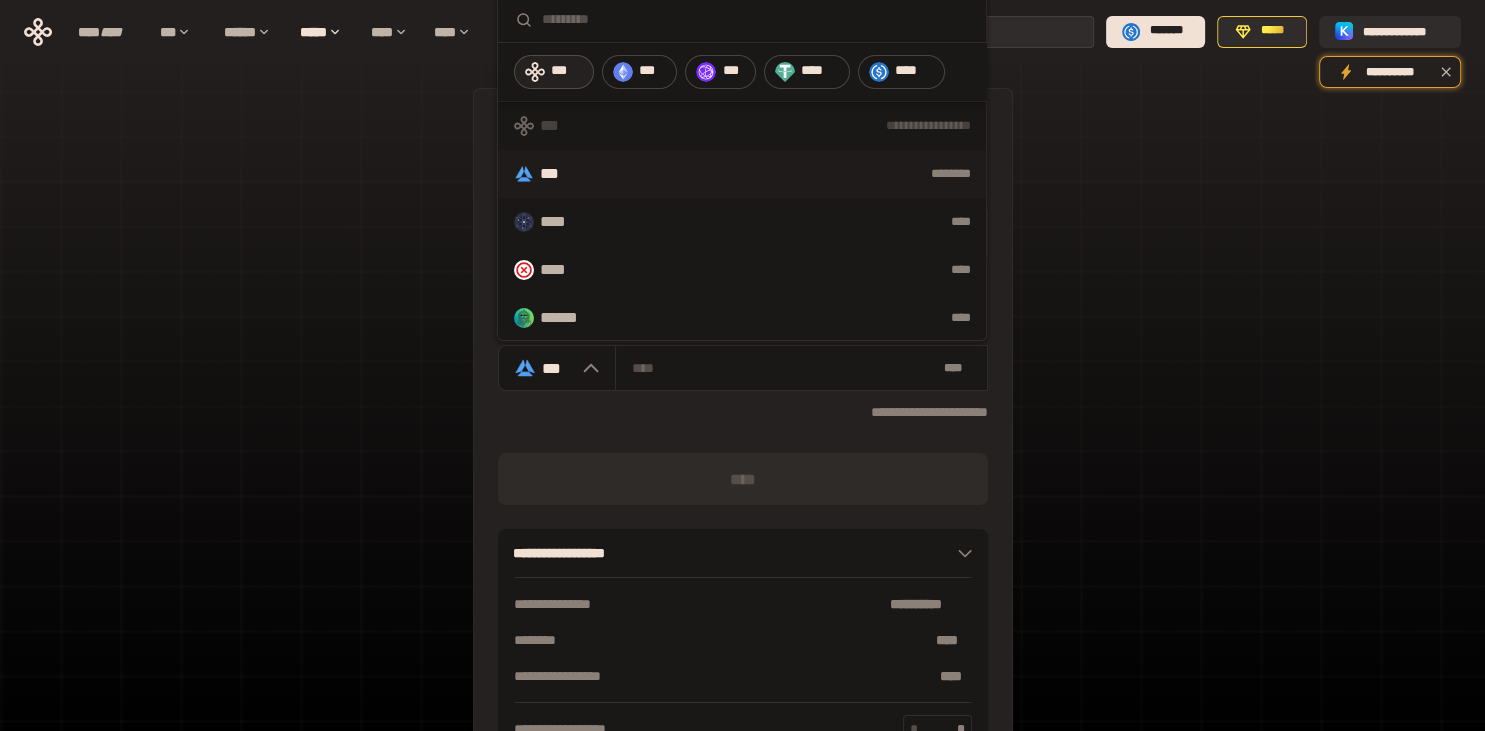 click on "***" at bounding box center (567, 71) 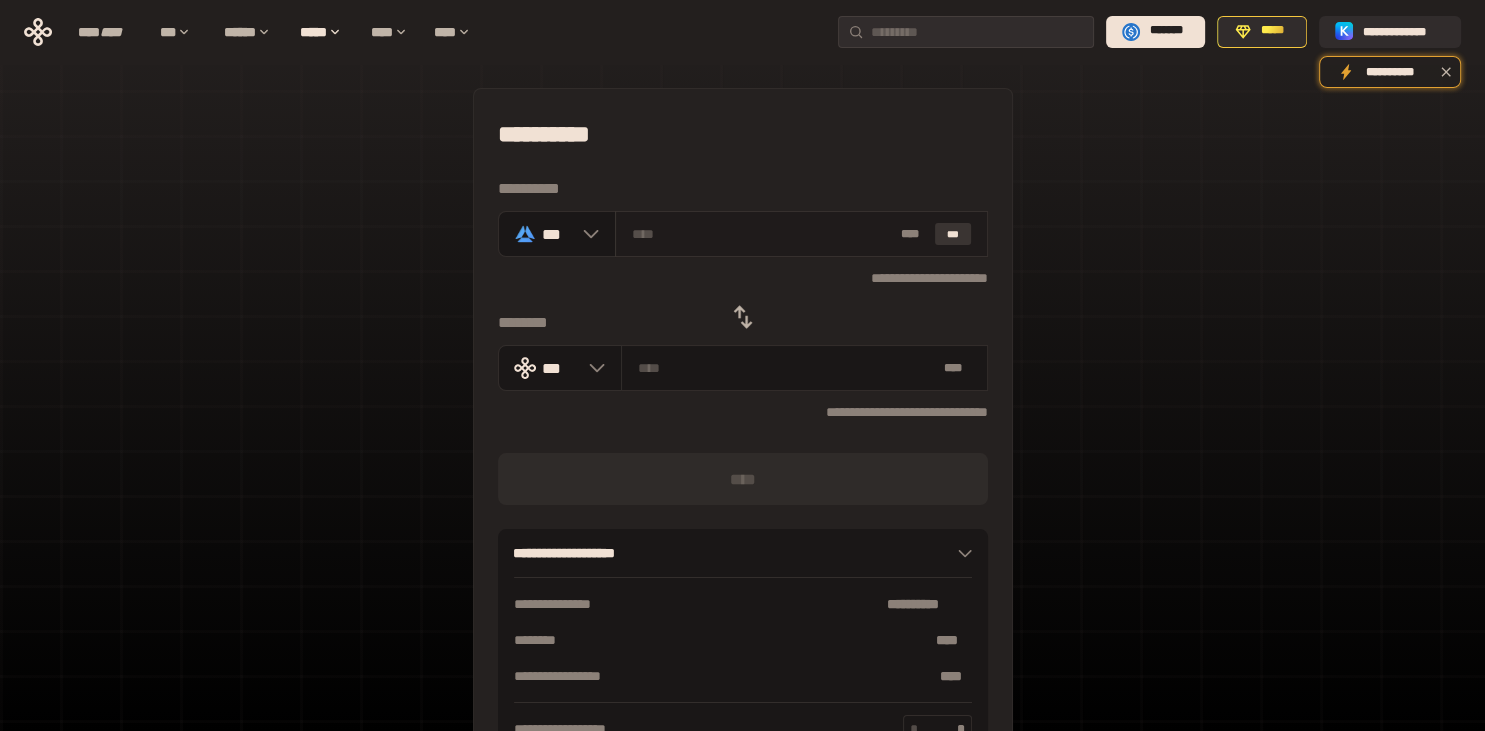 click on "***" at bounding box center (953, 234) 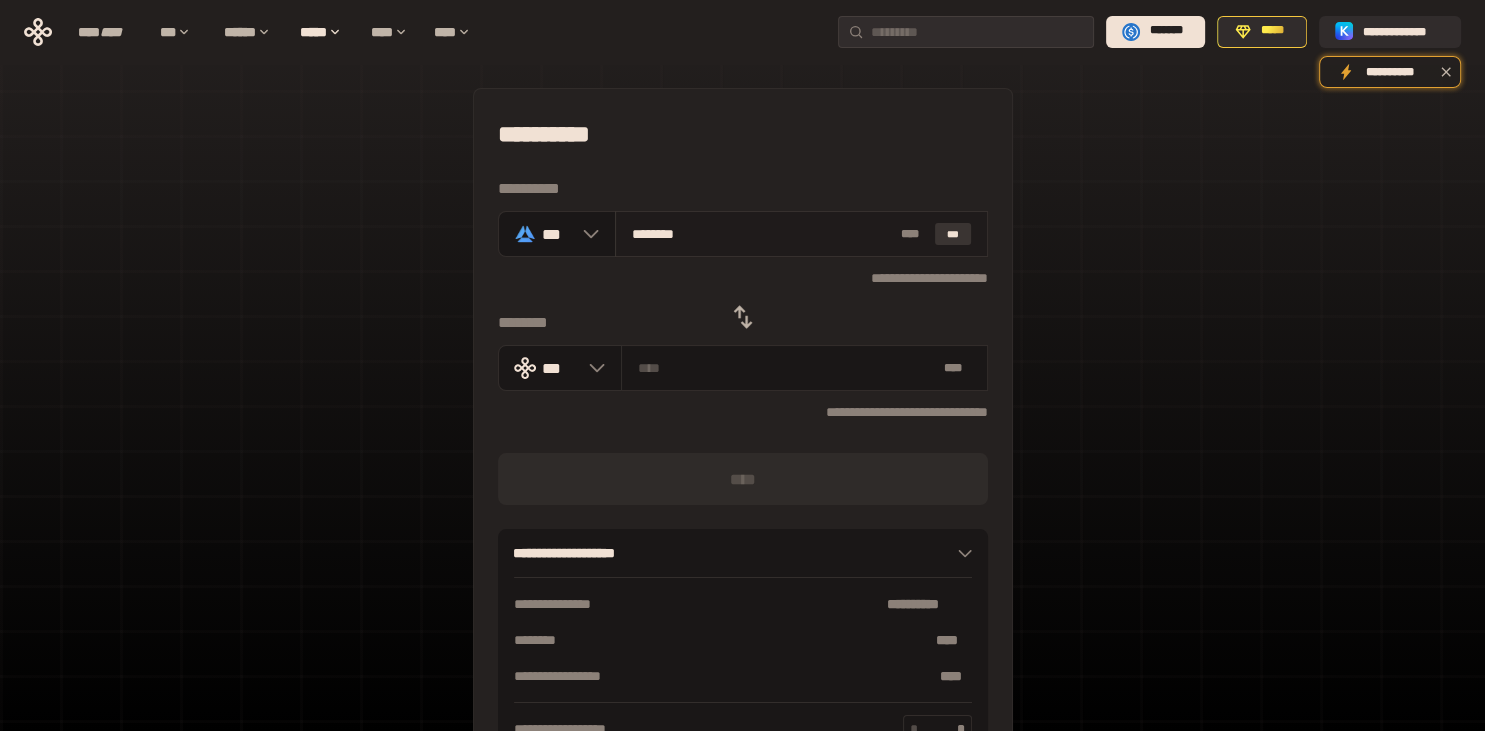 type on "**********" 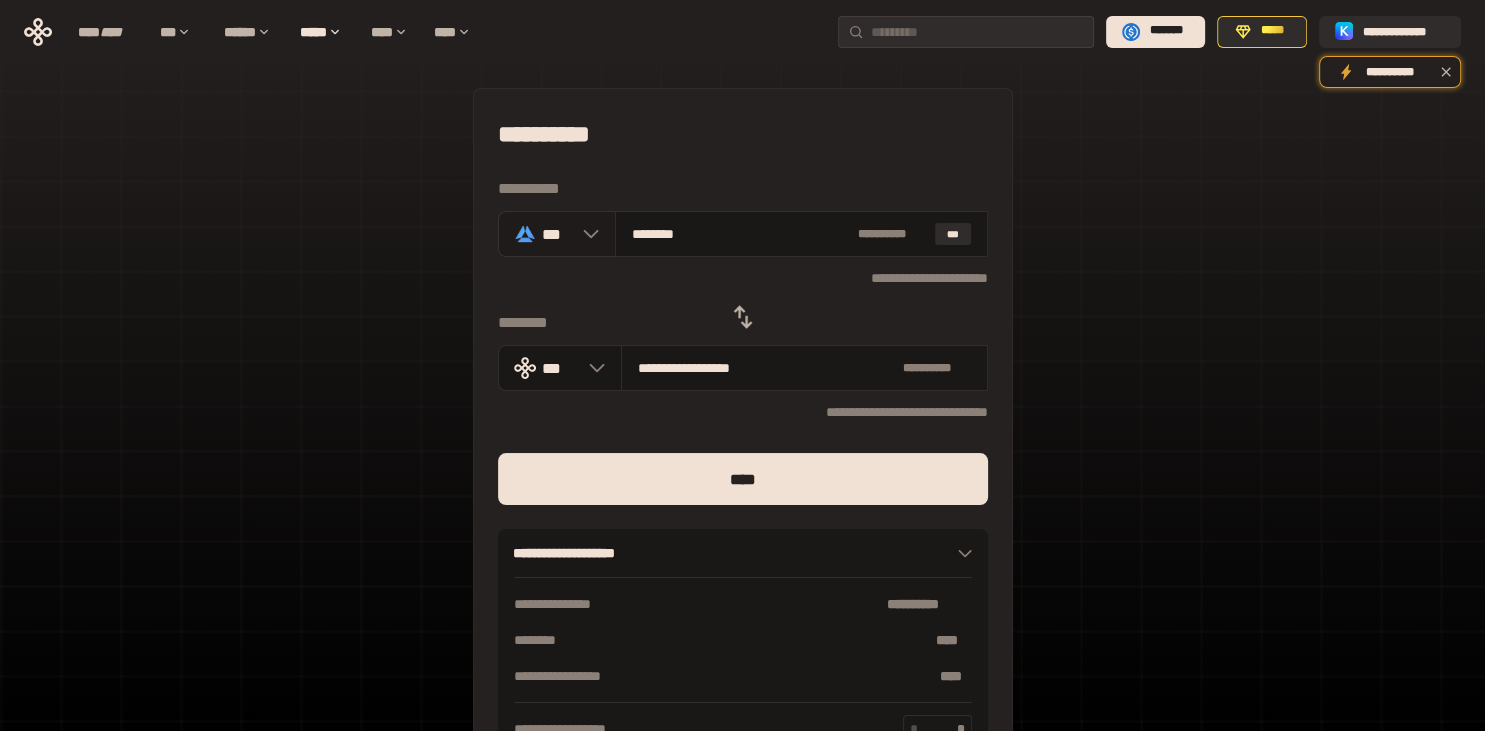 click on "***" at bounding box center (557, 233) 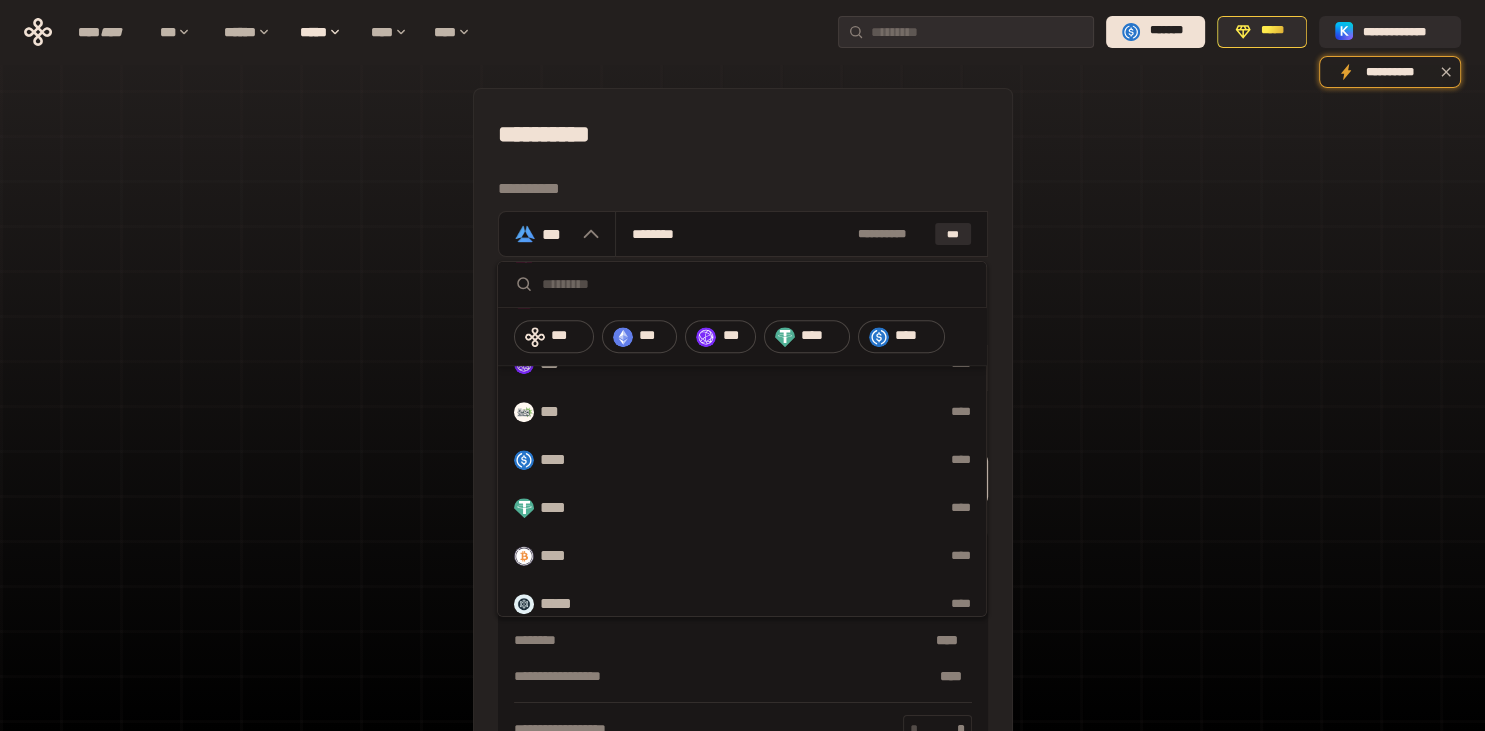 scroll, scrollTop: 1046, scrollLeft: 0, axis: vertical 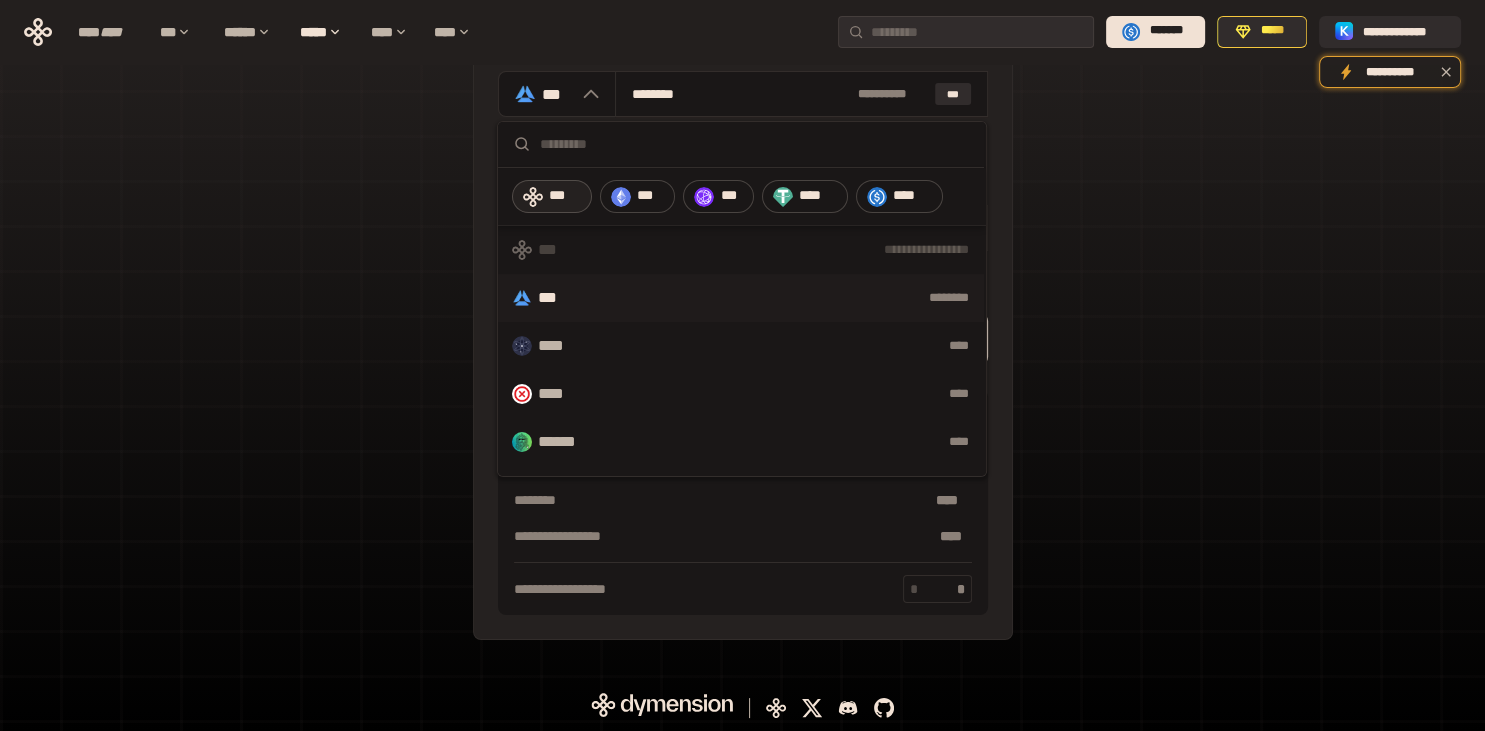click on "***" at bounding box center [552, 197] 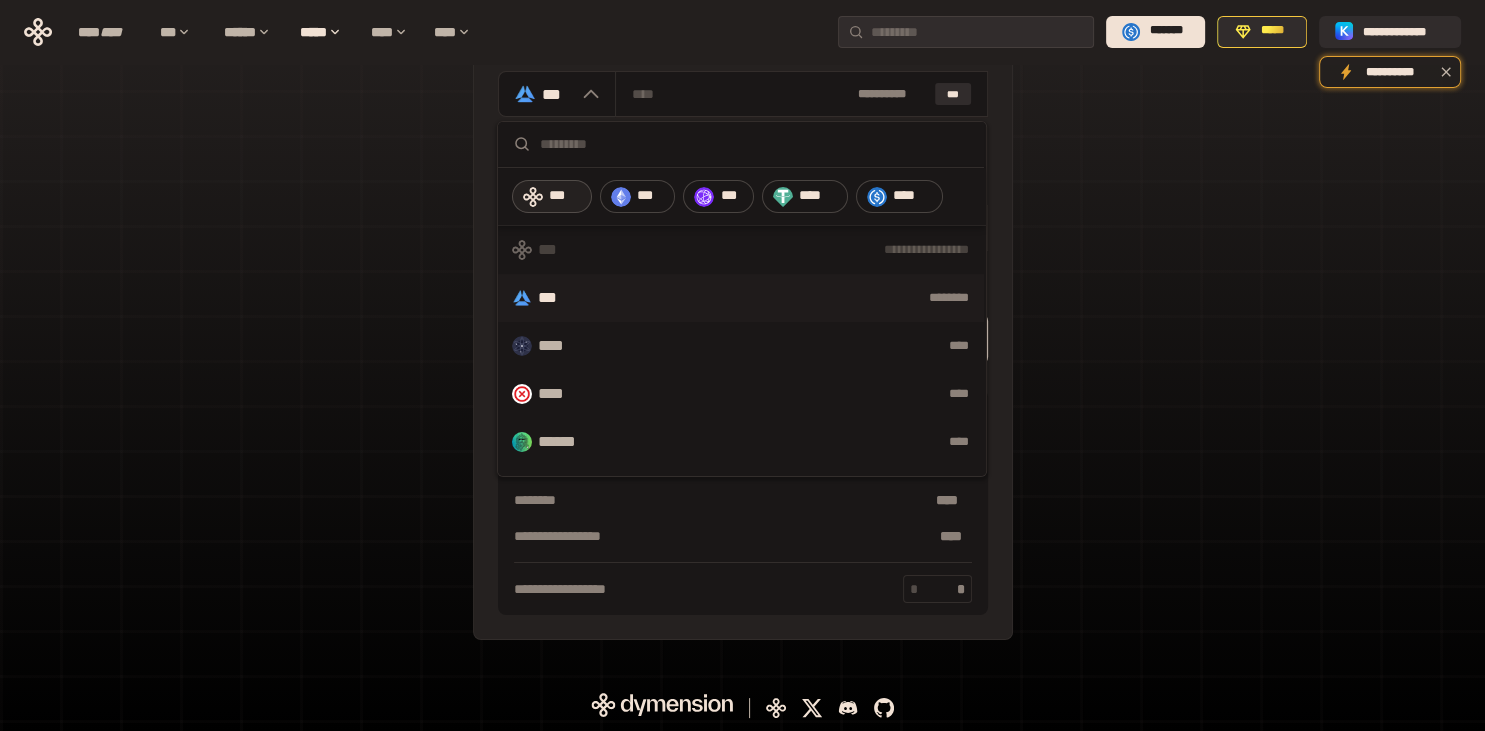 type 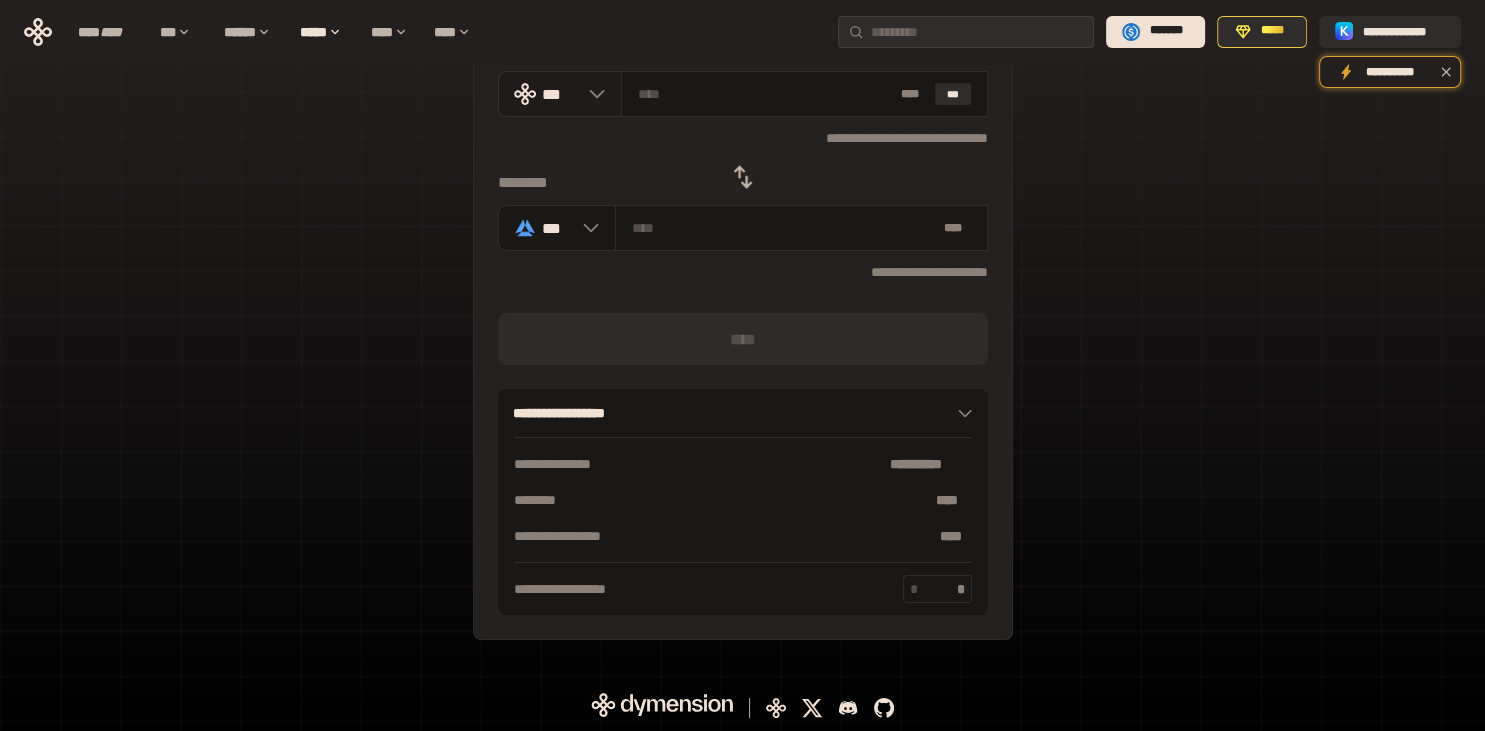 click on "***" at bounding box center [560, 94] 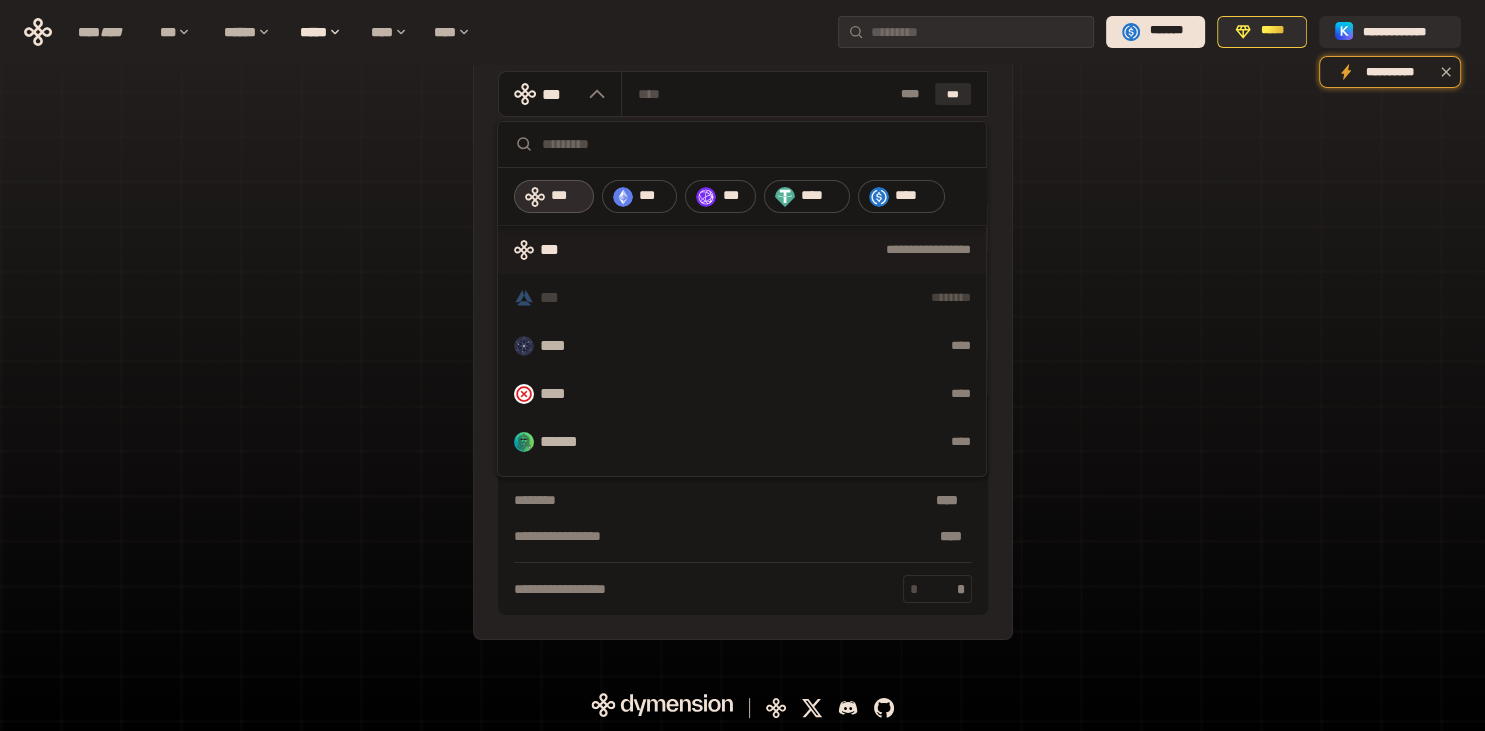 click at bounding box center (756, 144) 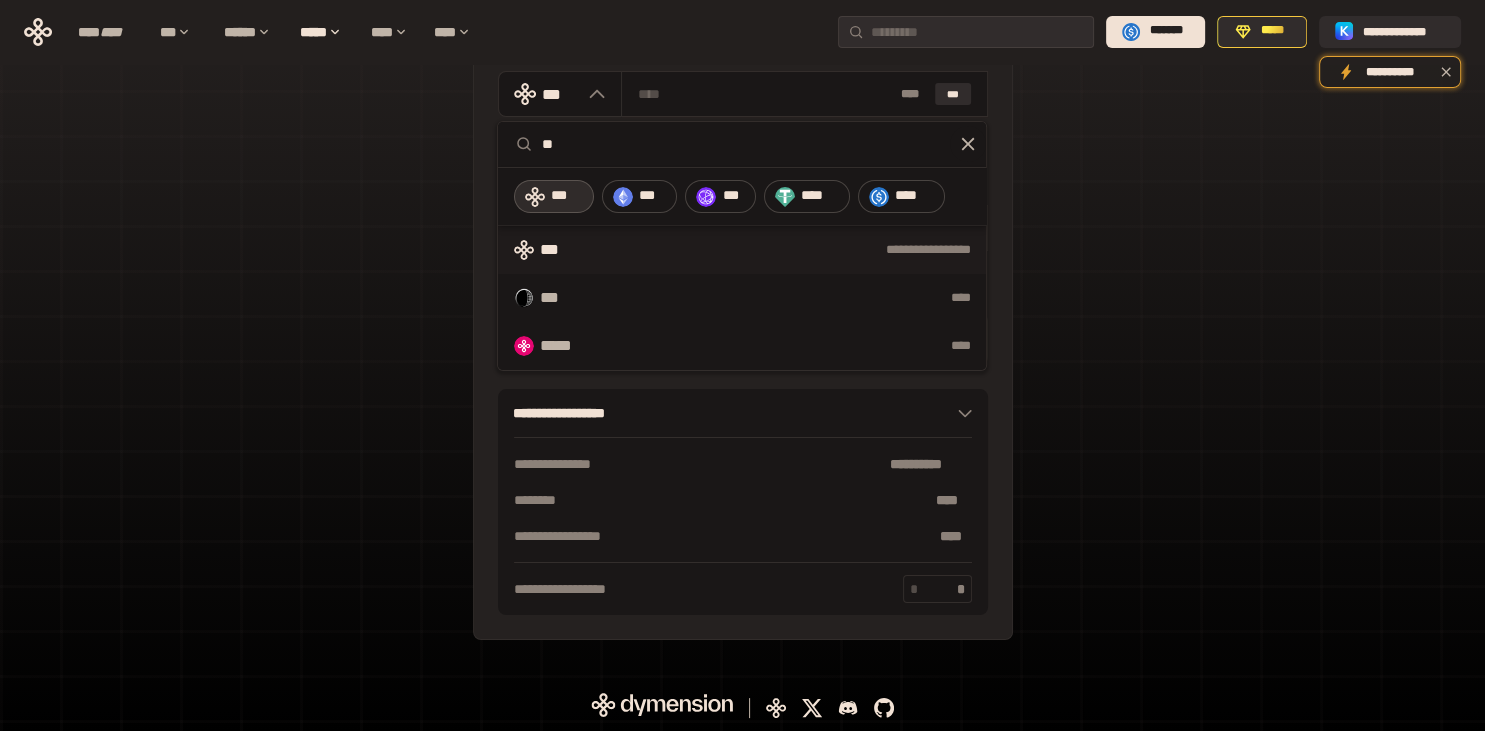 type on "**" 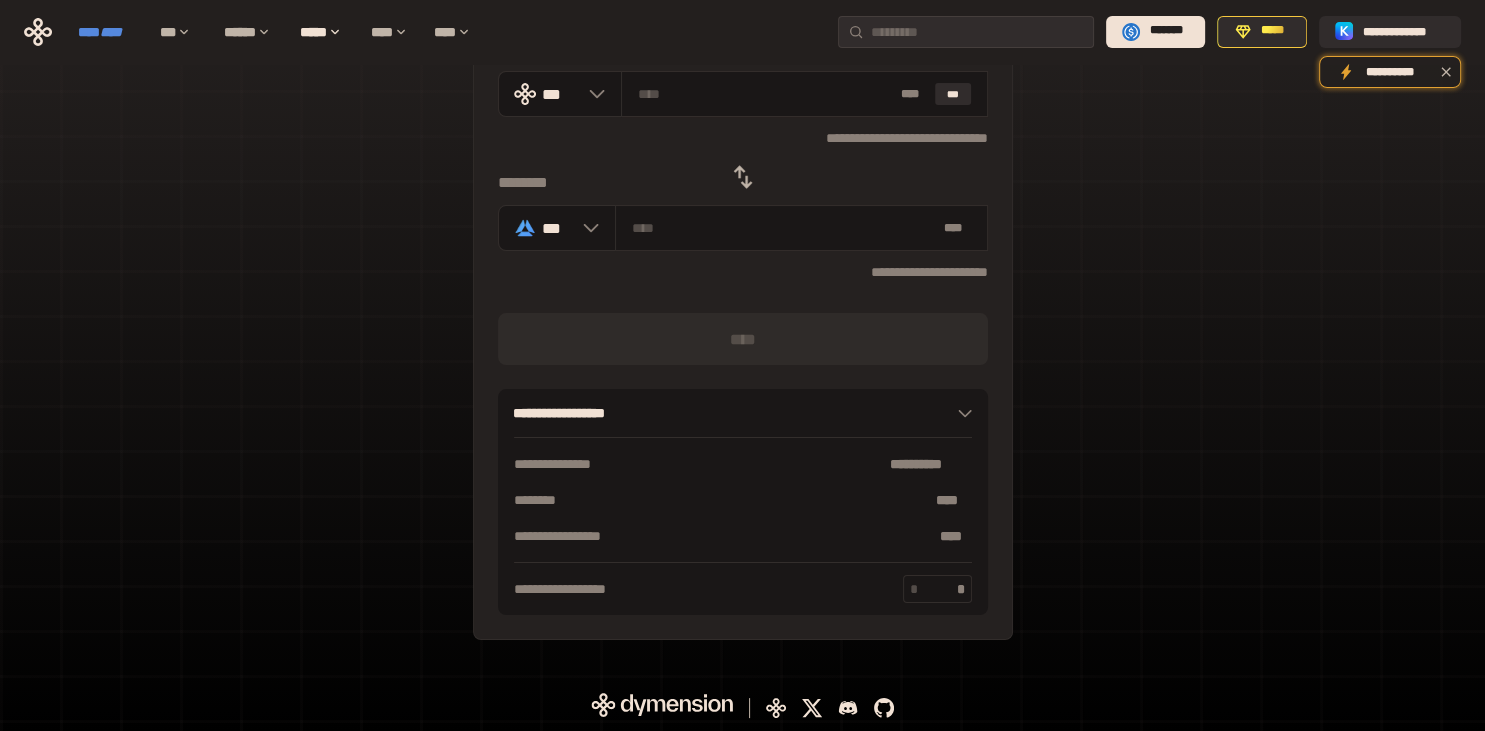 click on "****" at bounding box center (111, 32) 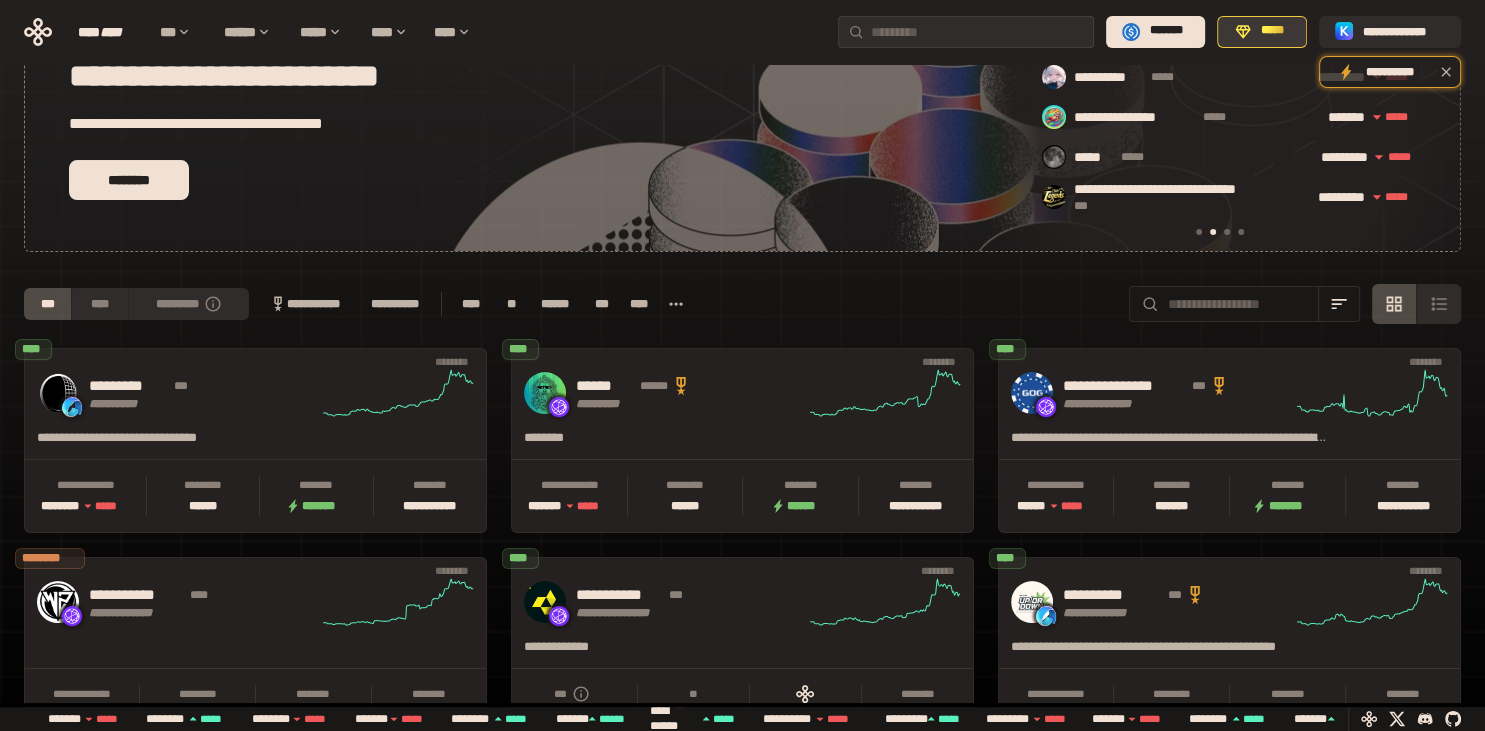 scroll, scrollTop: 0, scrollLeft: 436, axis: horizontal 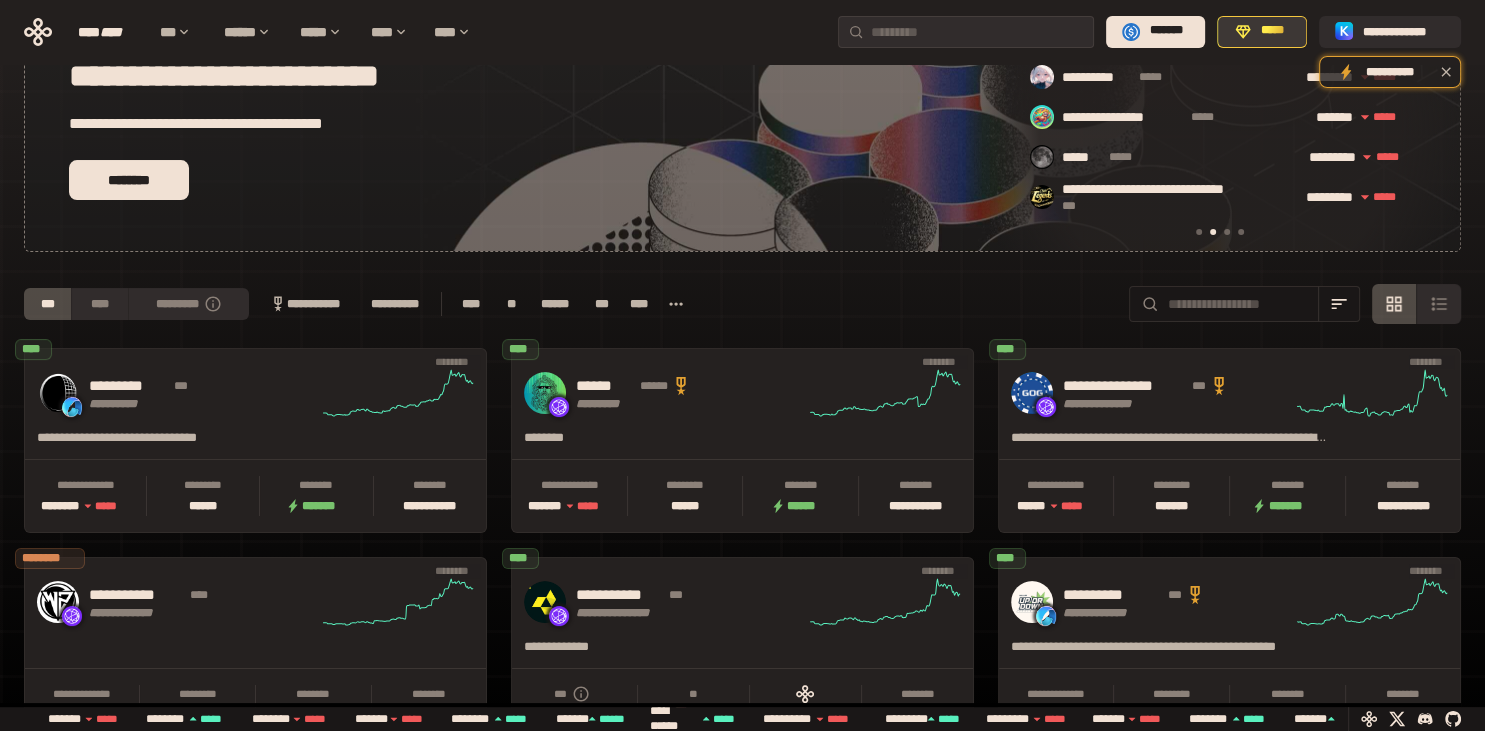 click 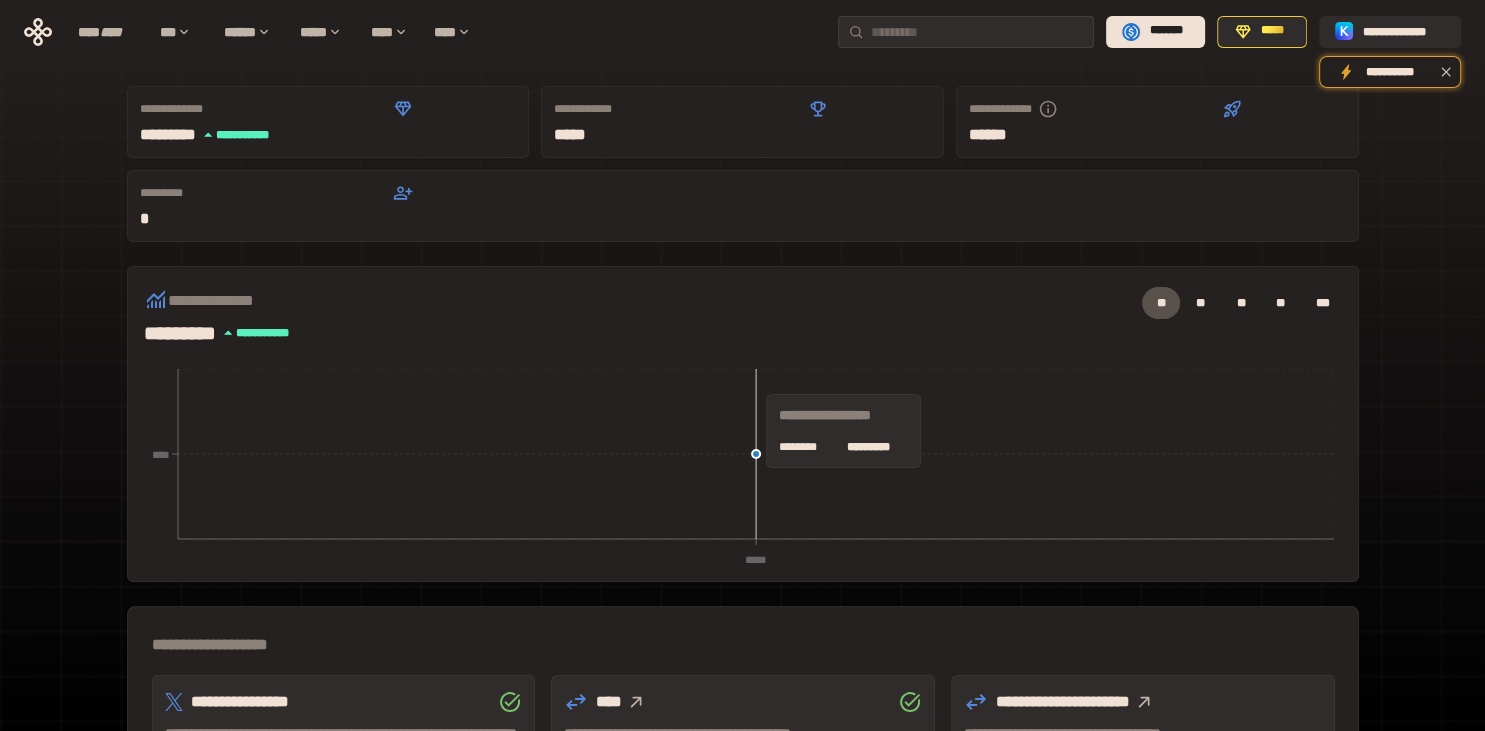 scroll, scrollTop: 0, scrollLeft: 0, axis: both 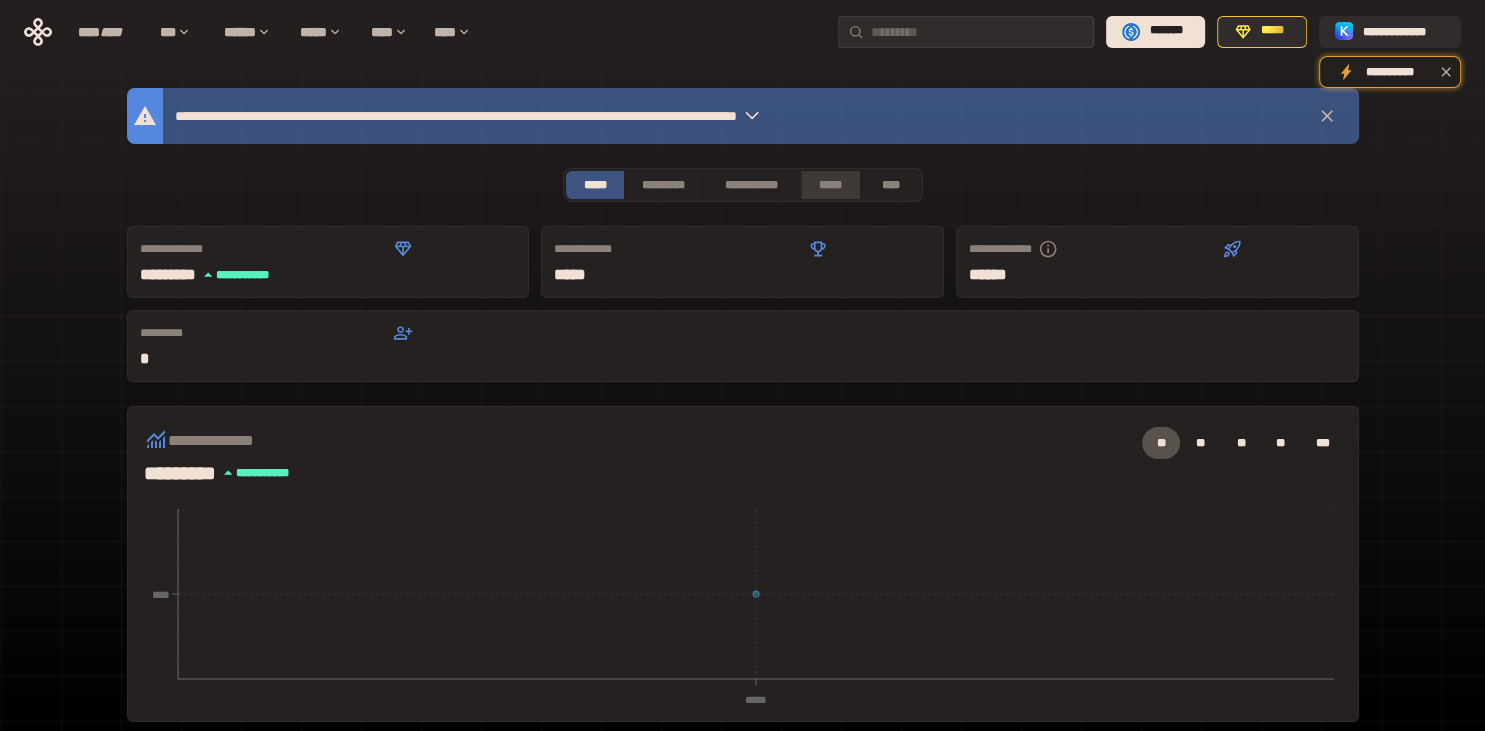 click on "*****" at bounding box center (831, 185) 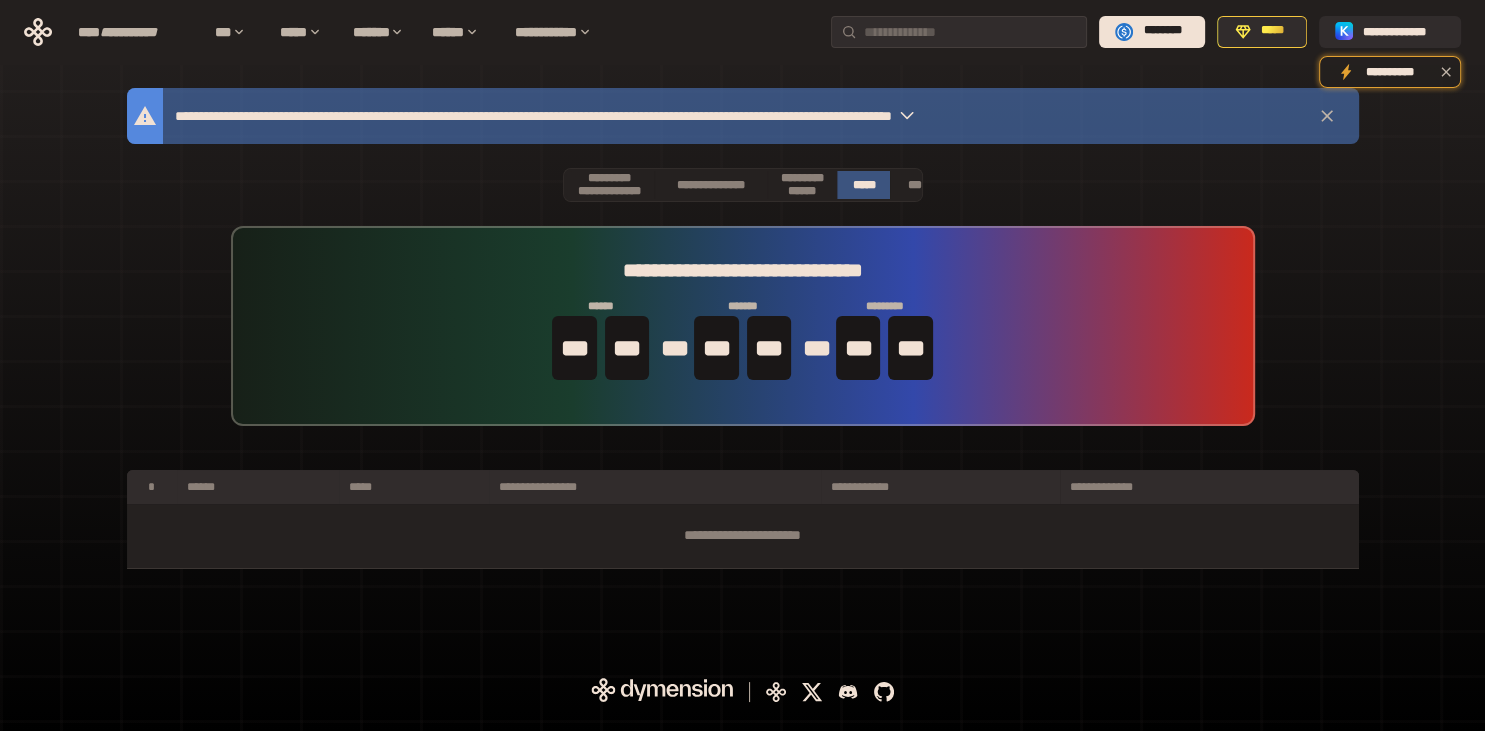 click 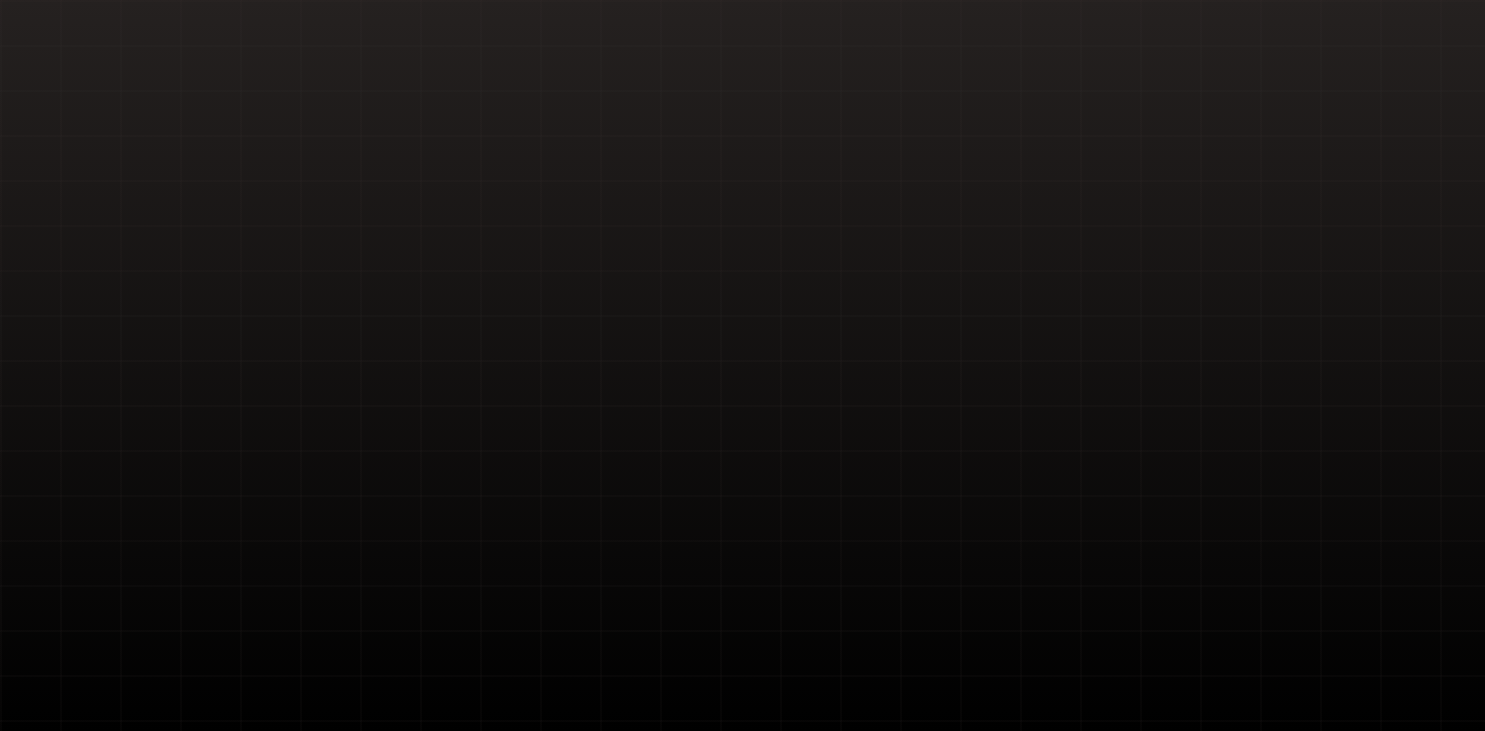 scroll, scrollTop: 0, scrollLeft: 0, axis: both 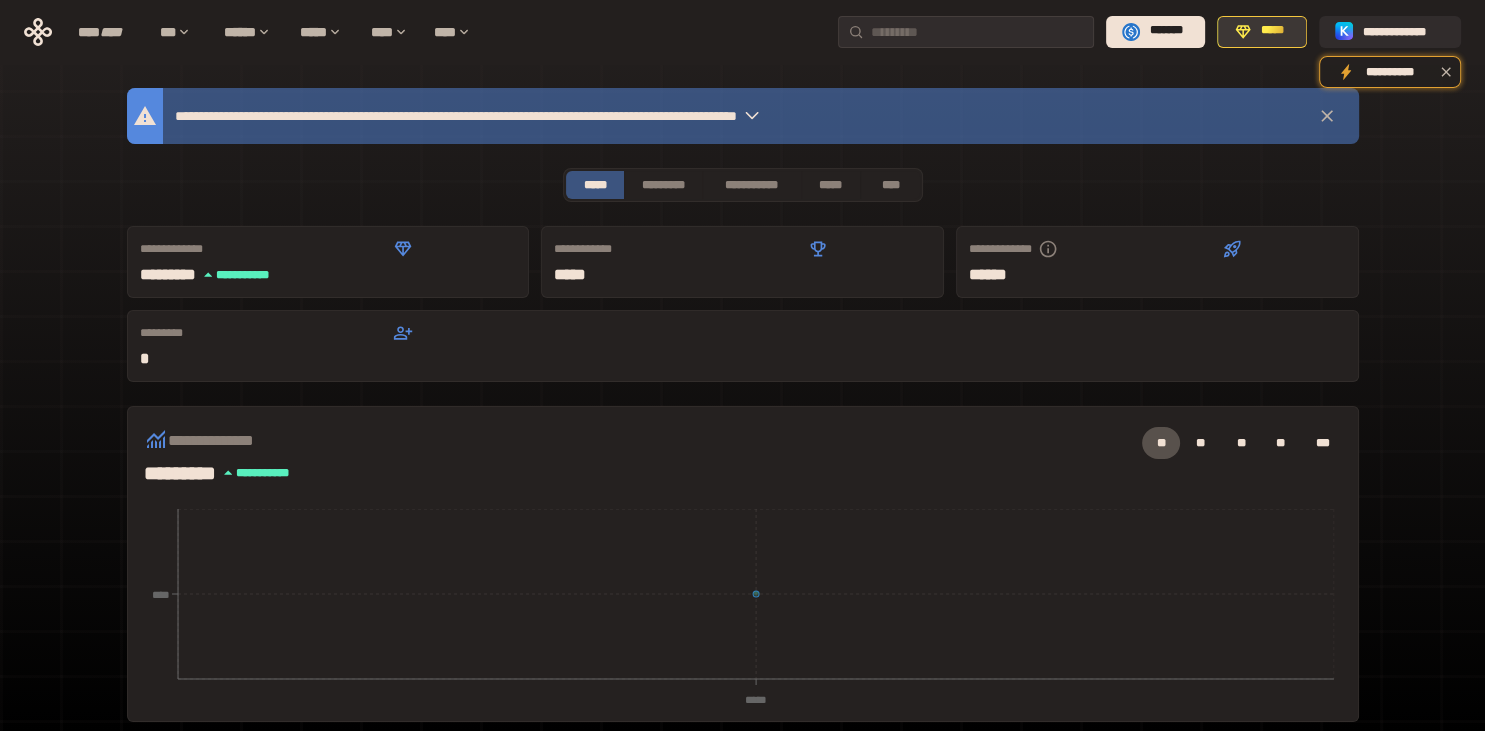 click on "*****" at bounding box center (1262, 32) 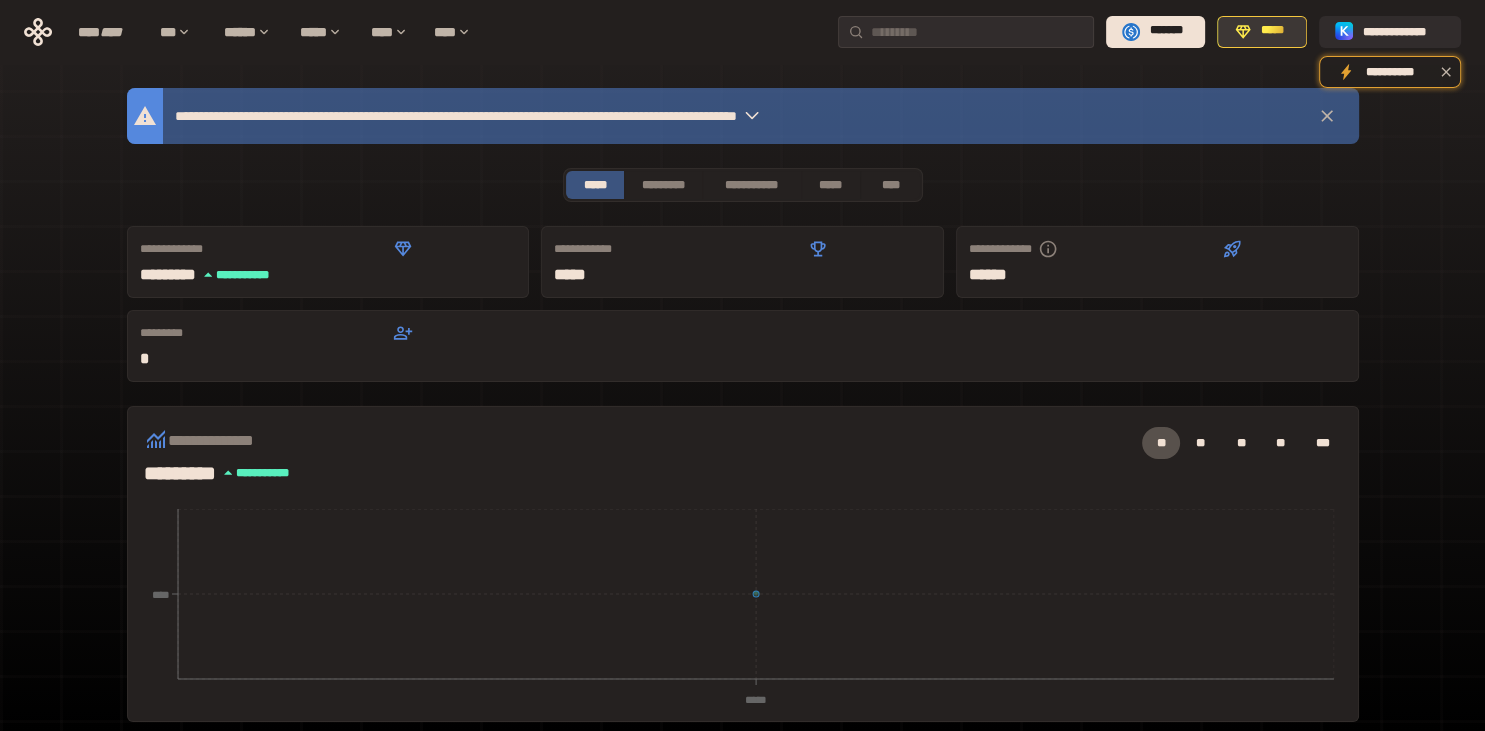click on "*****" at bounding box center [1262, 32] 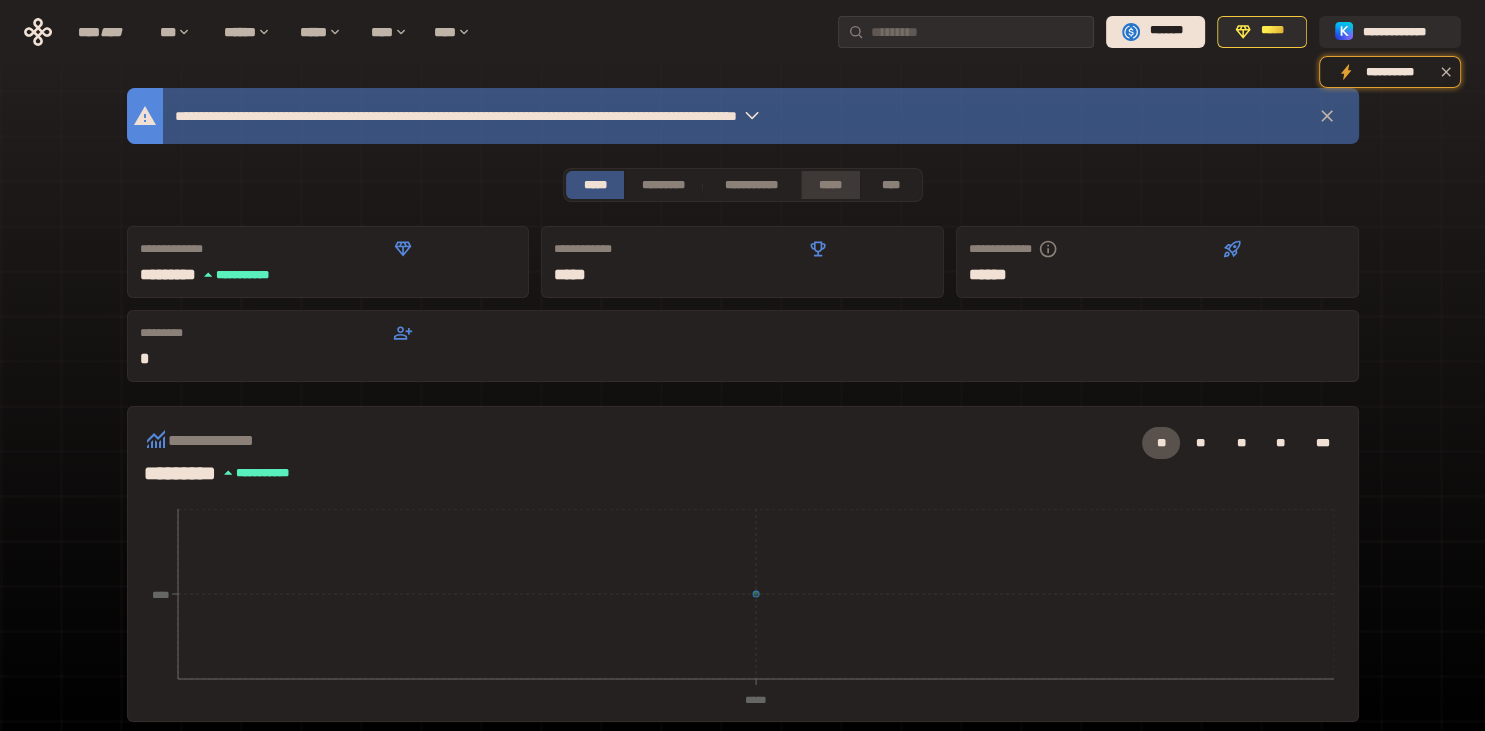click on "*****" at bounding box center [831, 185] 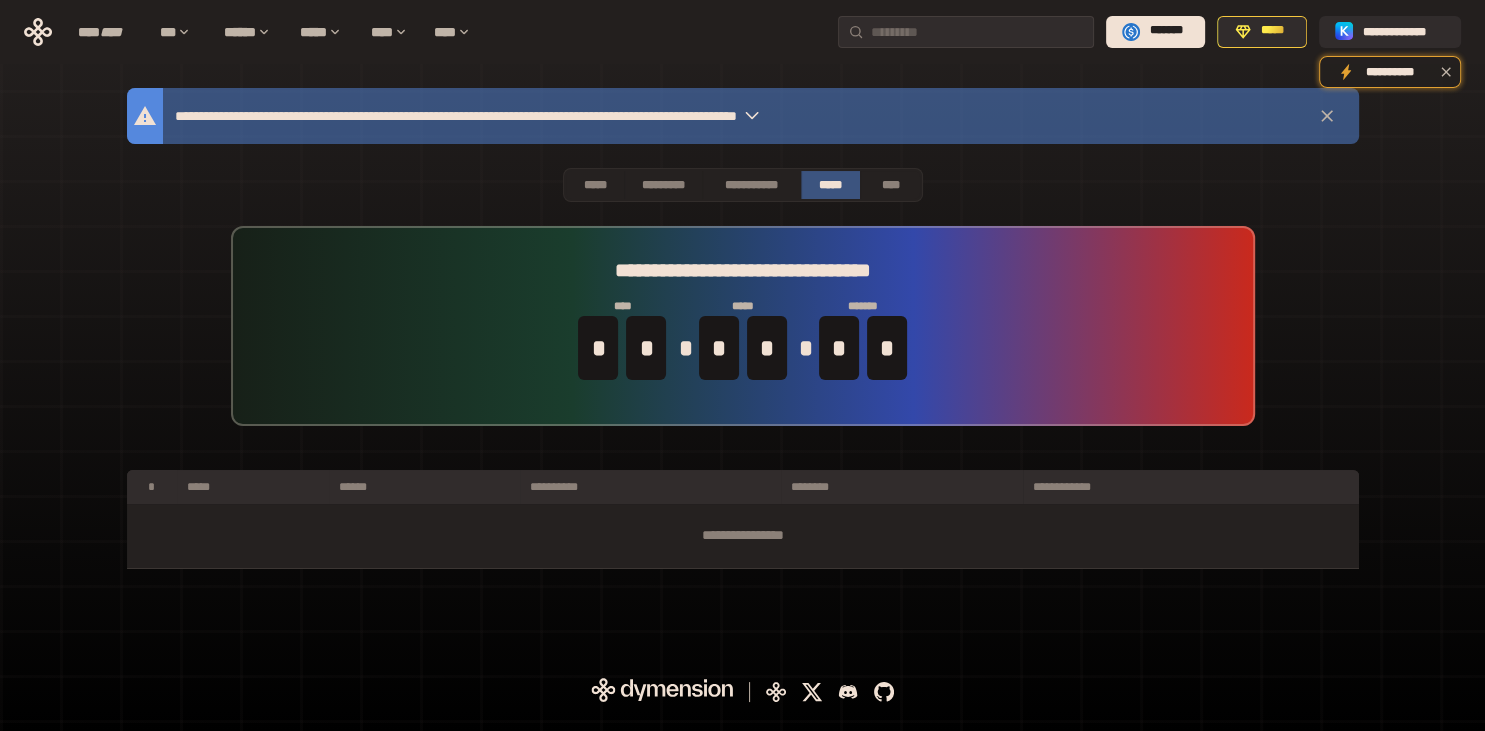 click on "**********" at bounding box center (743, 536) 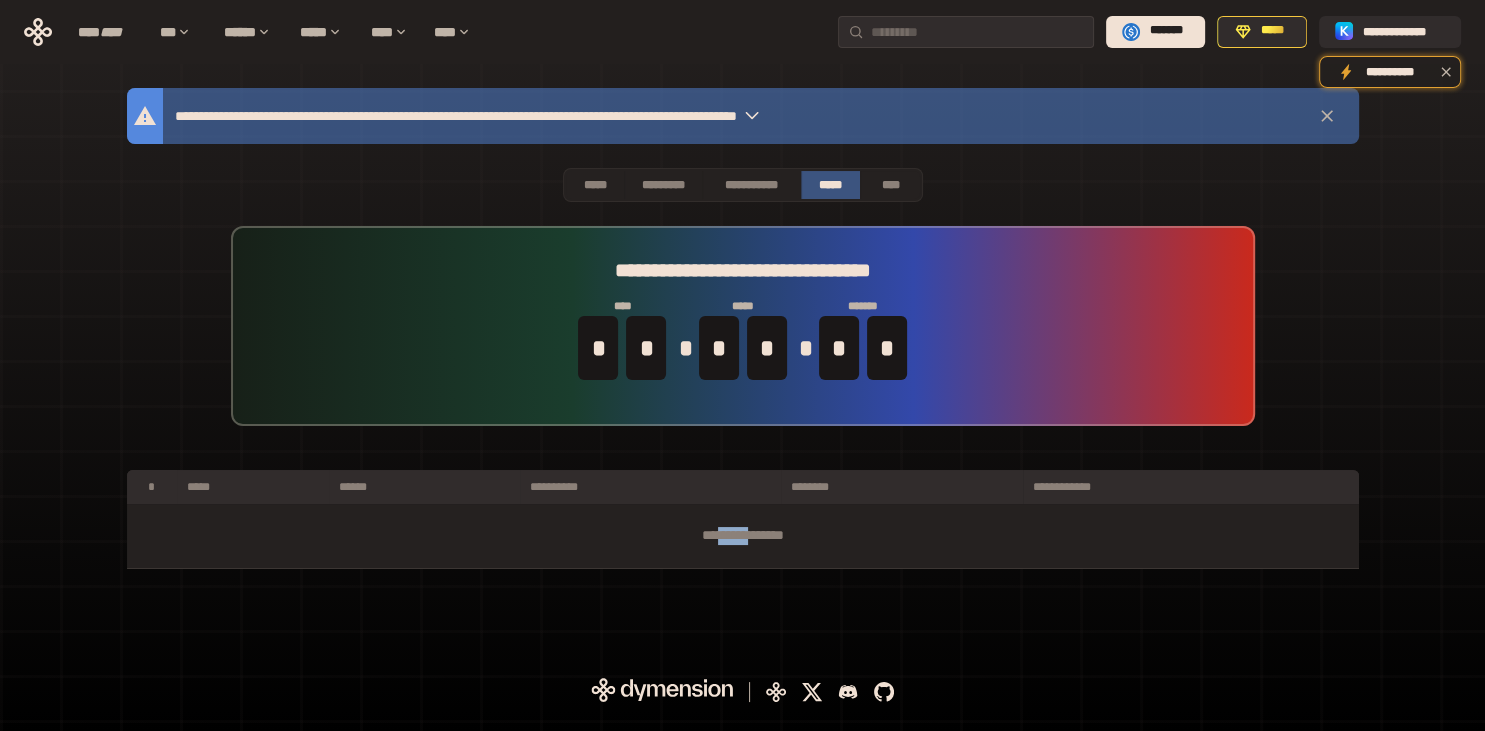 click on "**********" at bounding box center [743, 536] 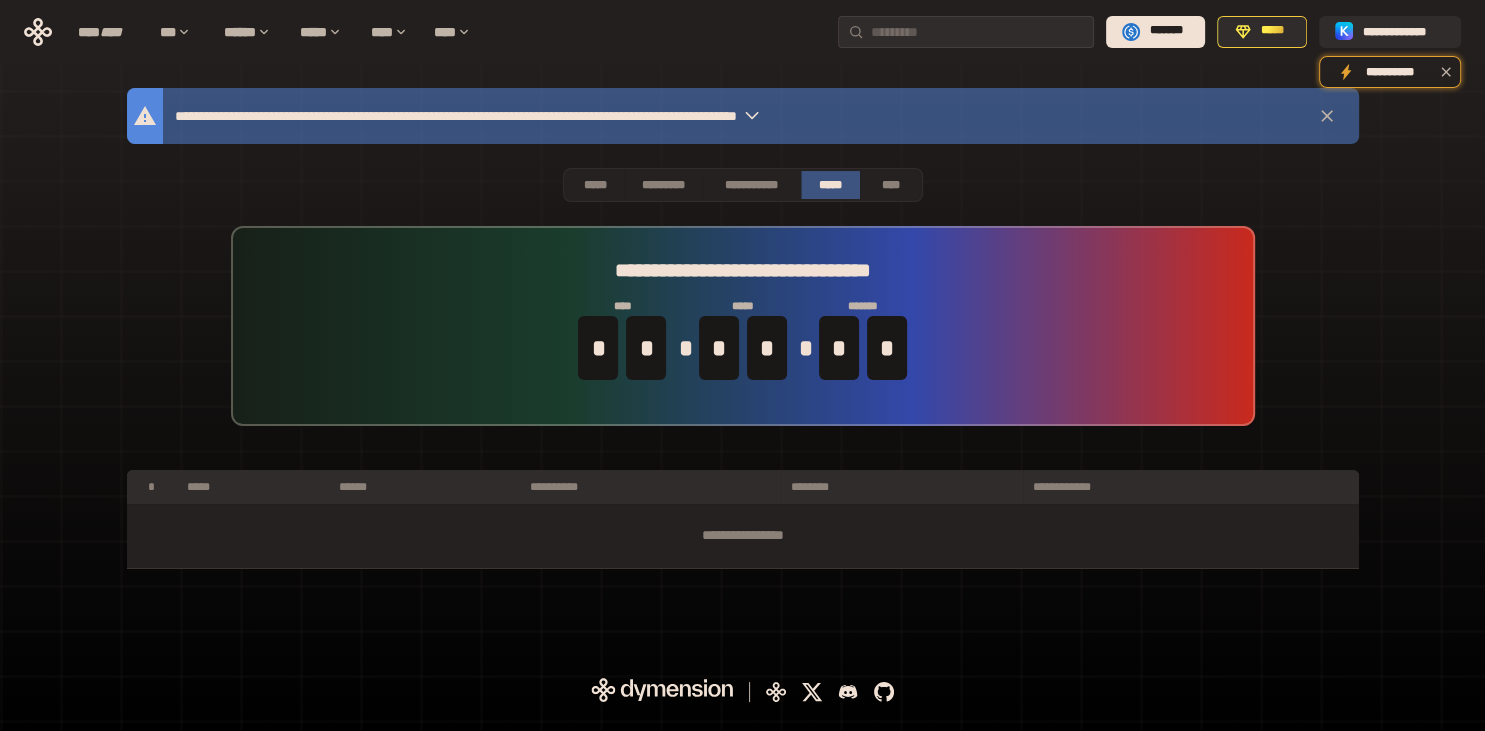 click on "**********" at bounding box center (743, 536) 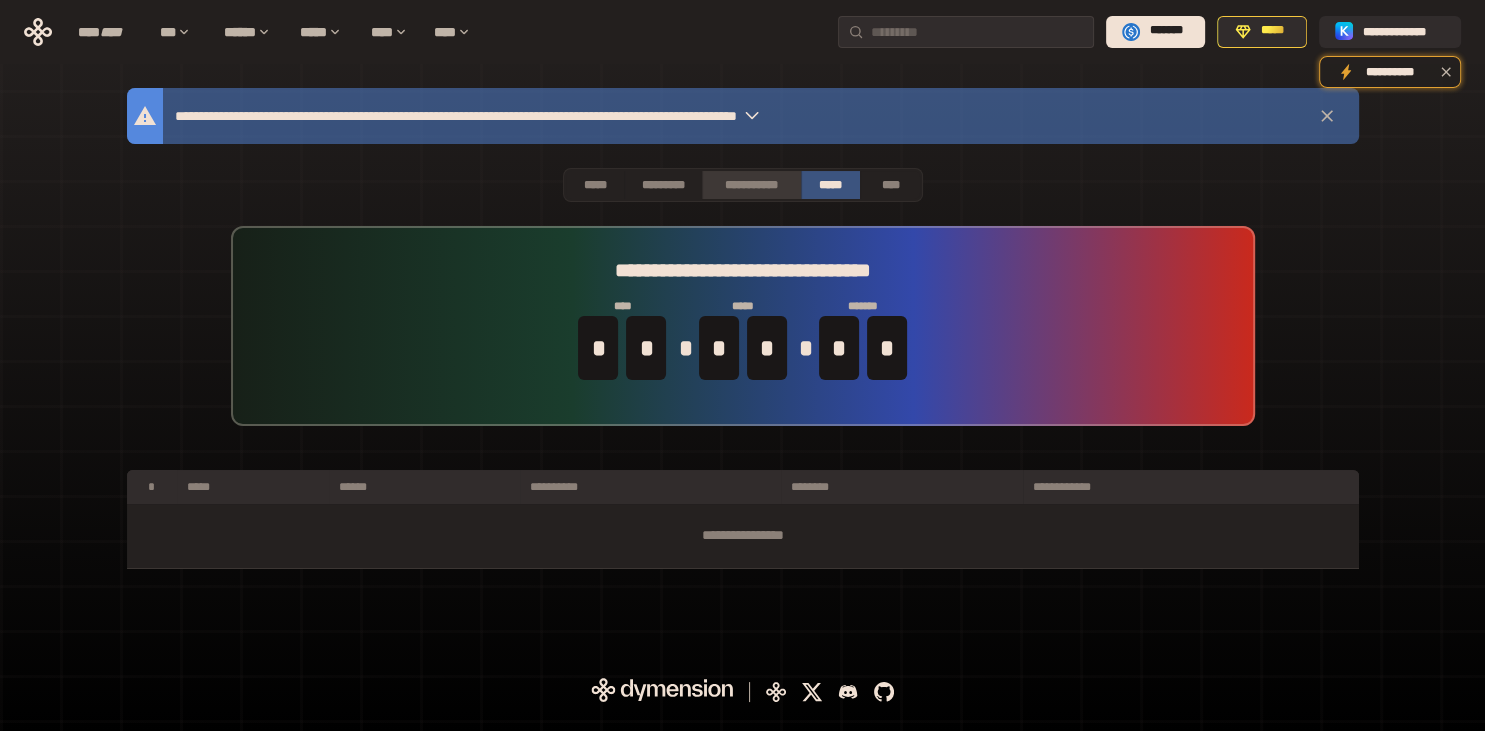 click on "**********" at bounding box center (751, 185) 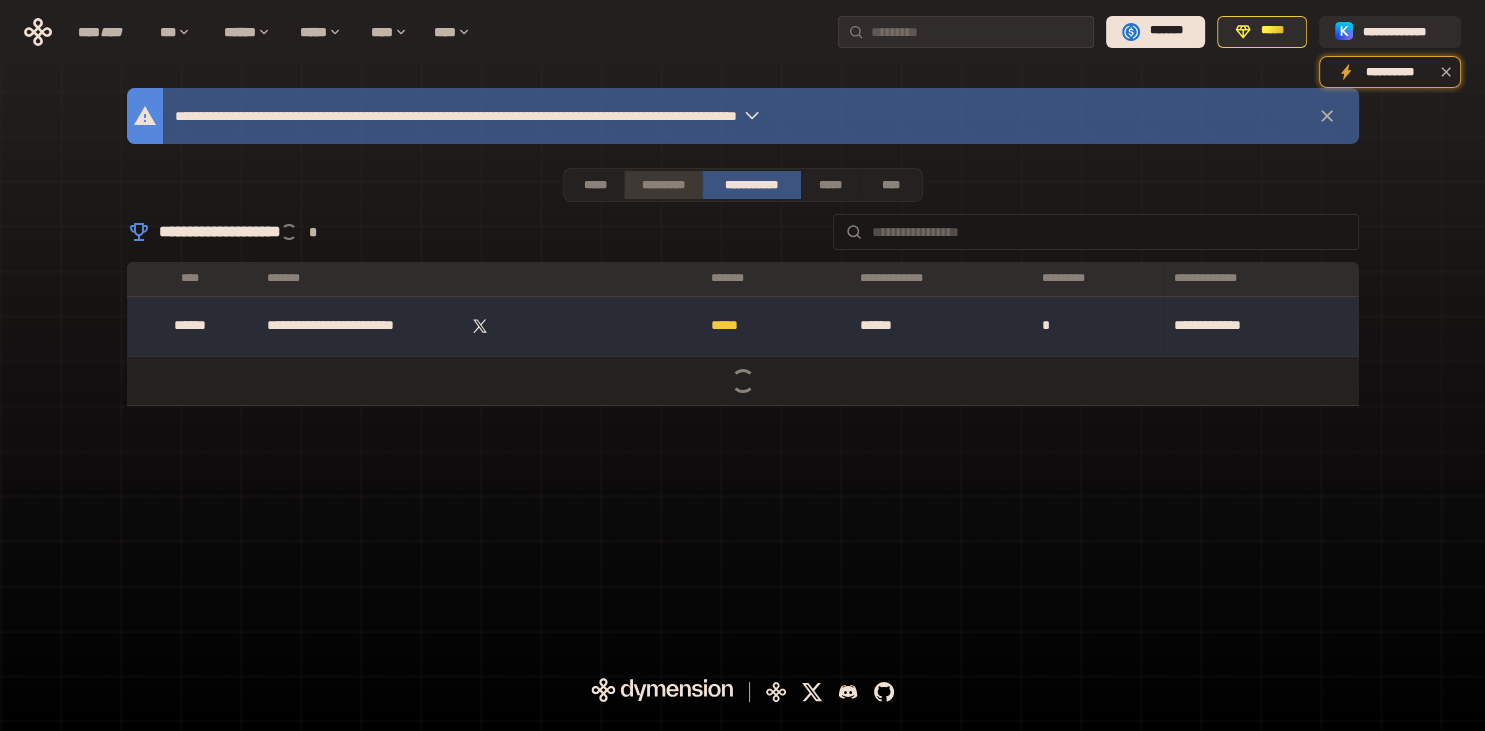 click on "*********" at bounding box center [662, 185] 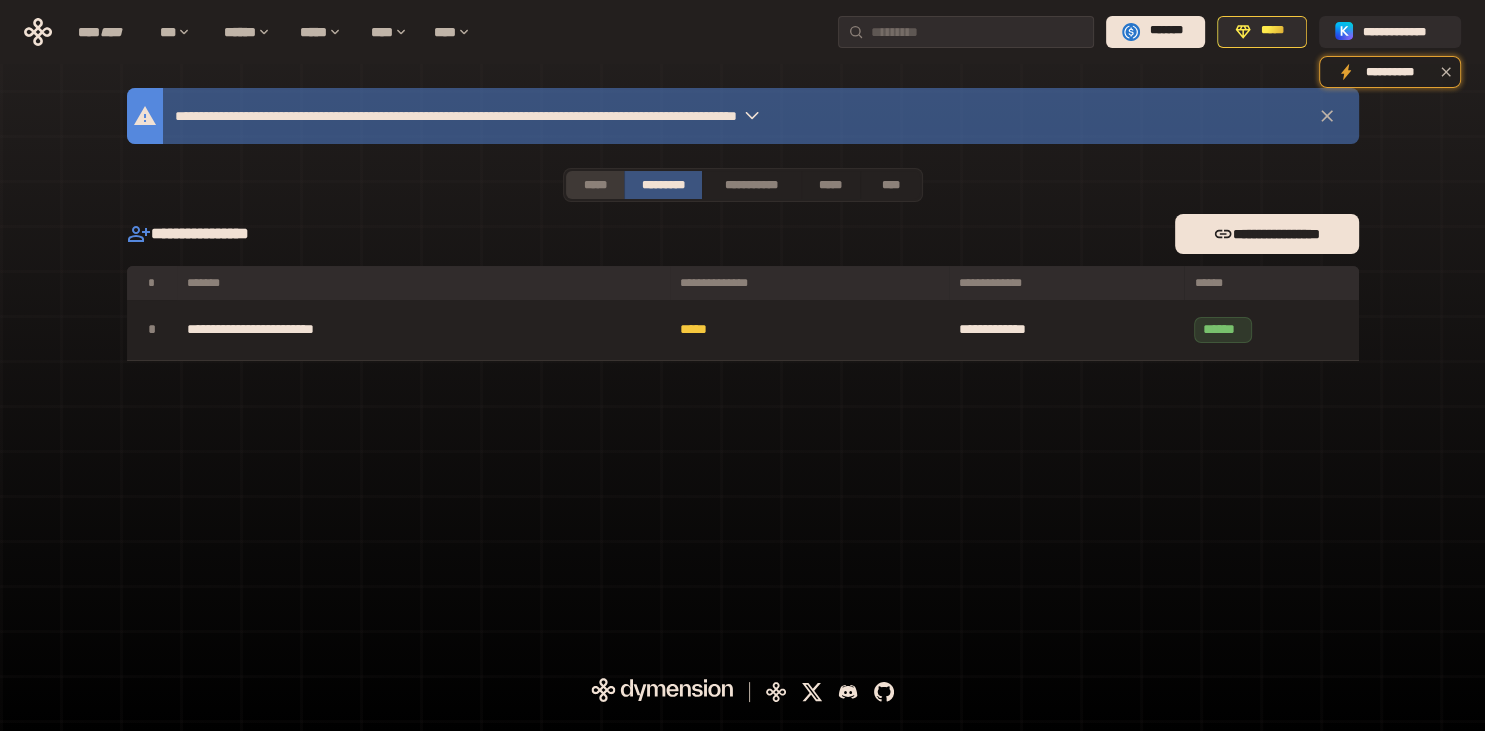 click on "*****" at bounding box center [595, 185] 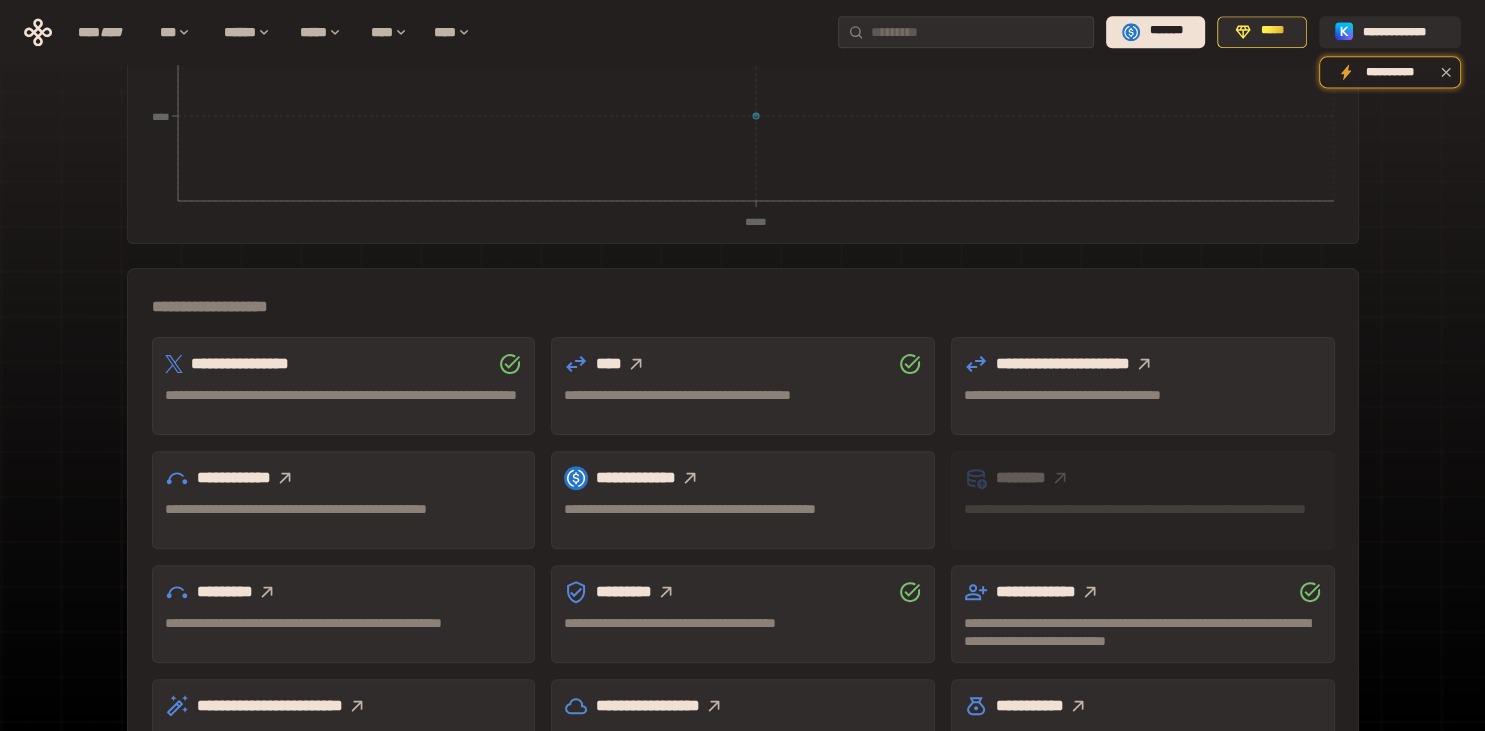 scroll, scrollTop: 553, scrollLeft: 0, axis: vertical 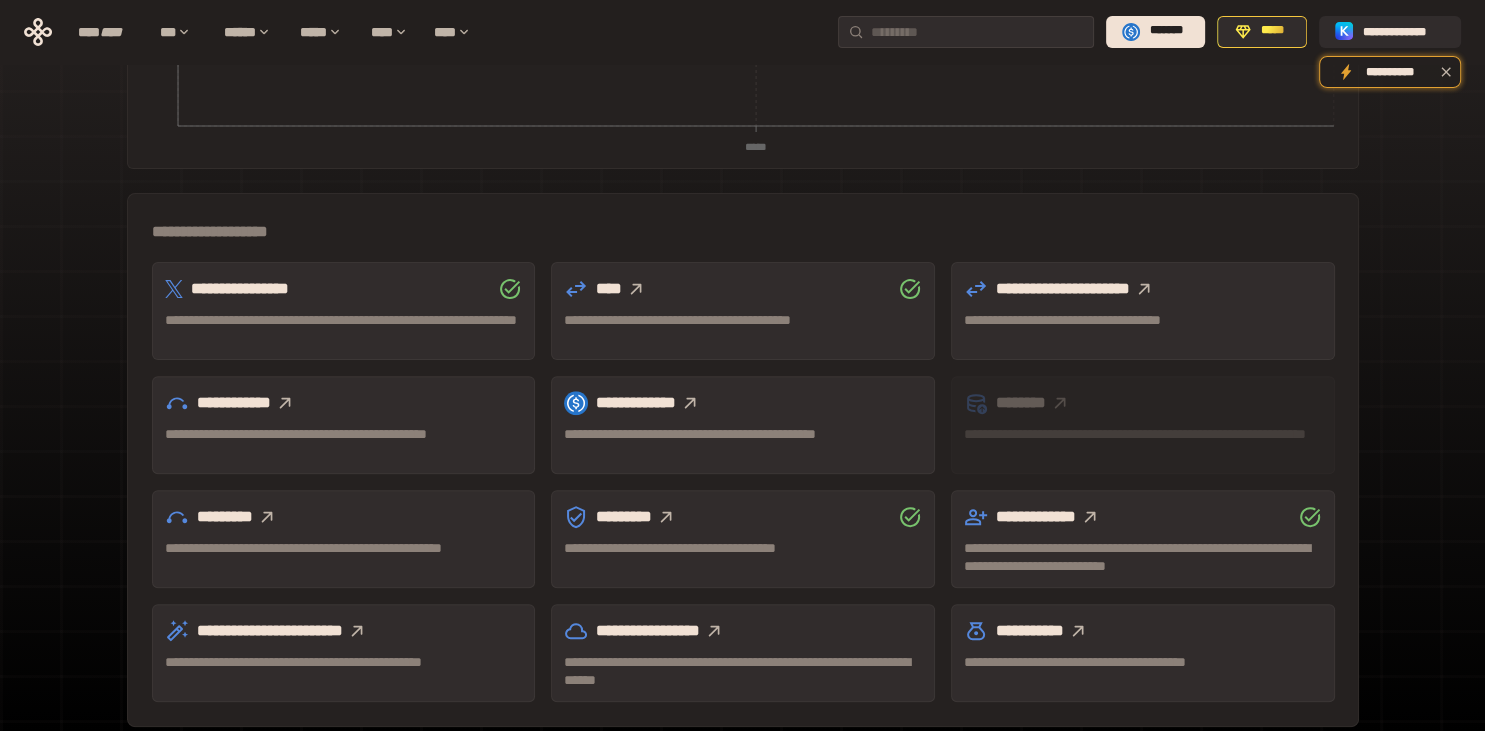 click on "**********" at bounding box center (743, 320) 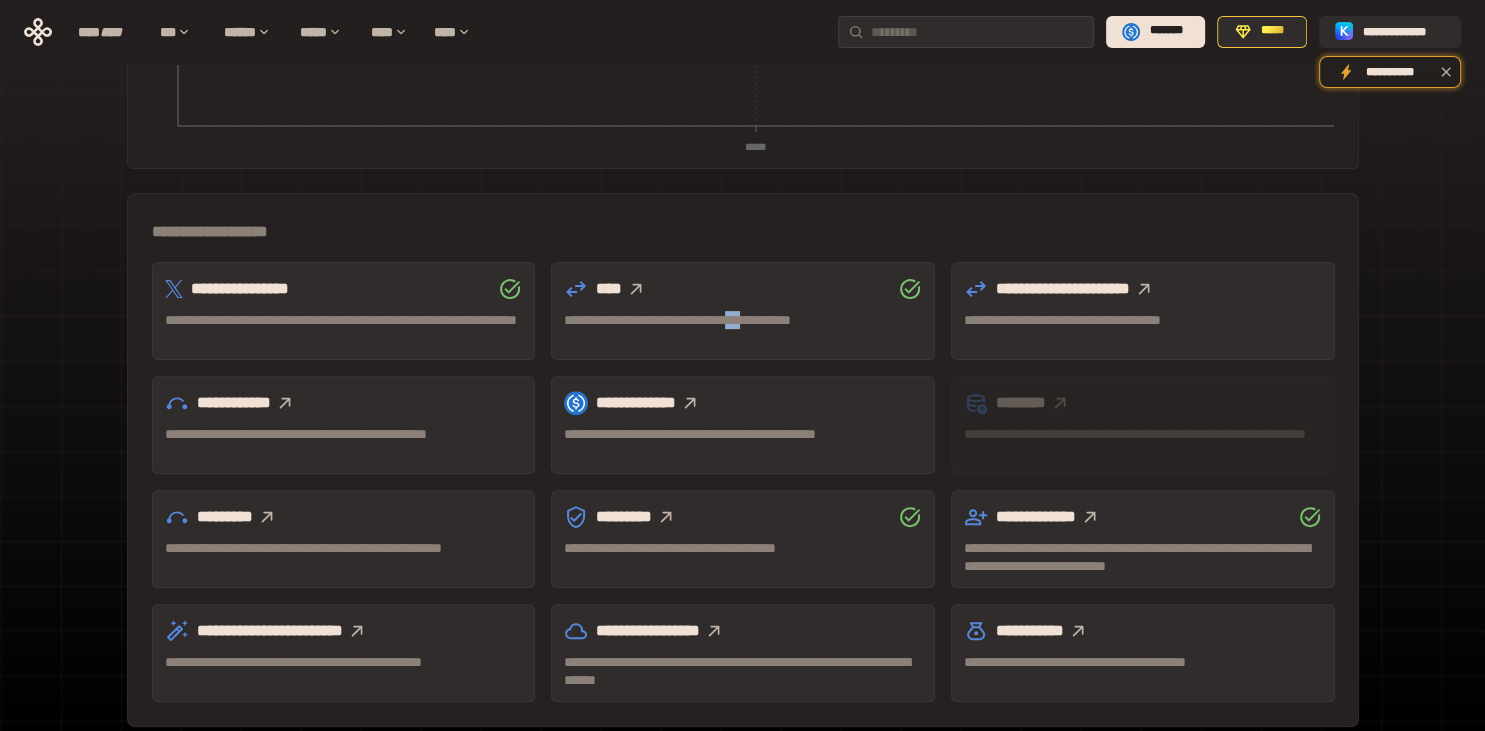 click on "**********" at bounding box center (743, 320) 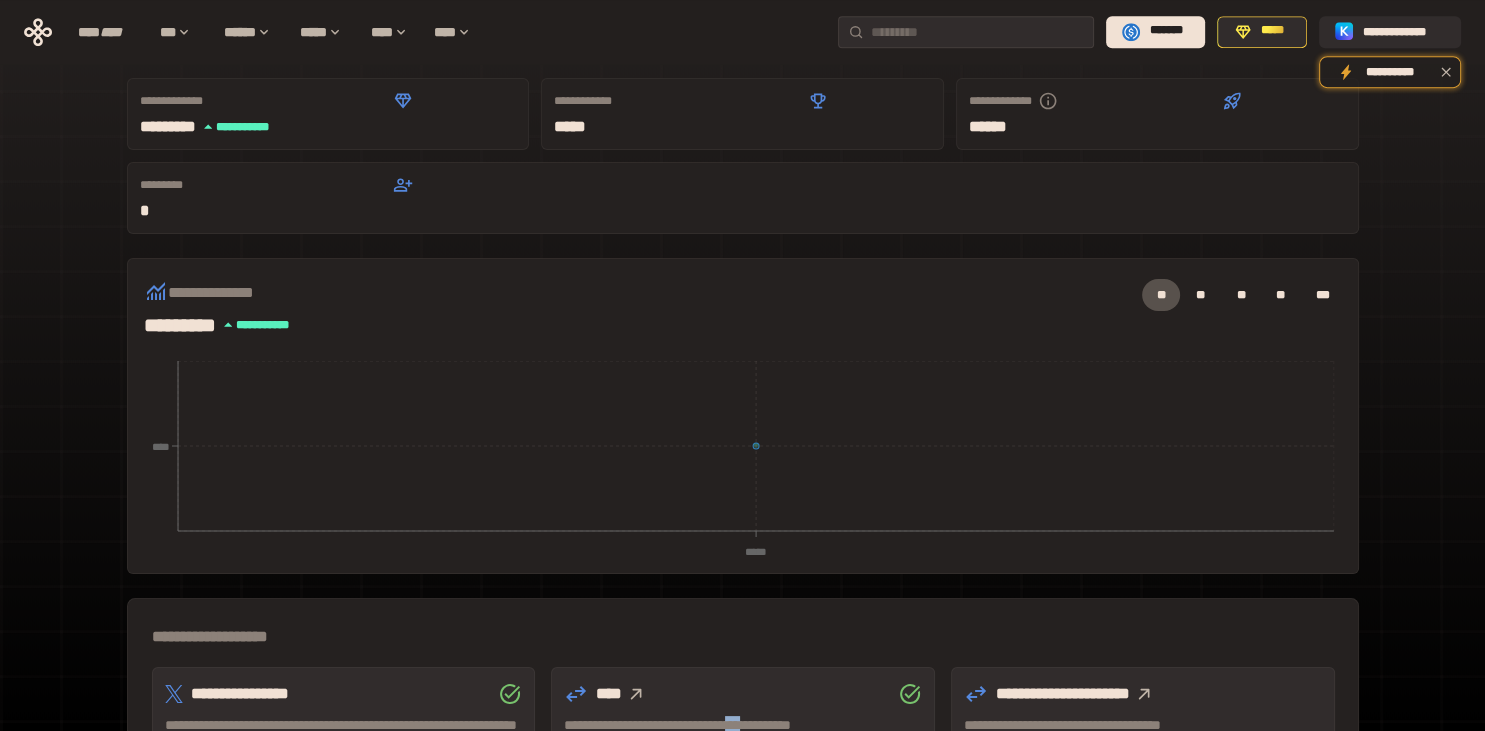 scroll, scrollTop: 0, scrollLeft: 0, axis: both 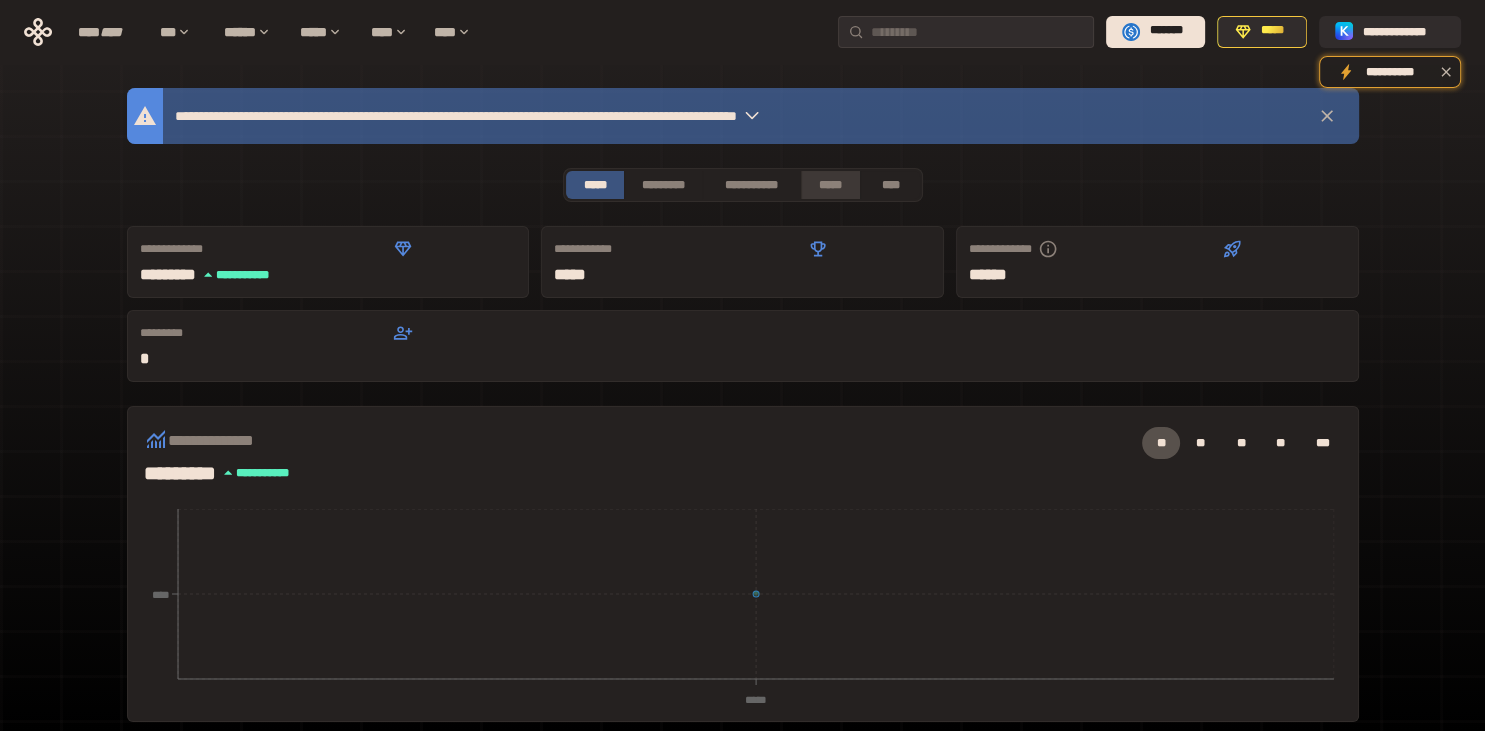 click on "*****" at bounding box center [831, 185] 